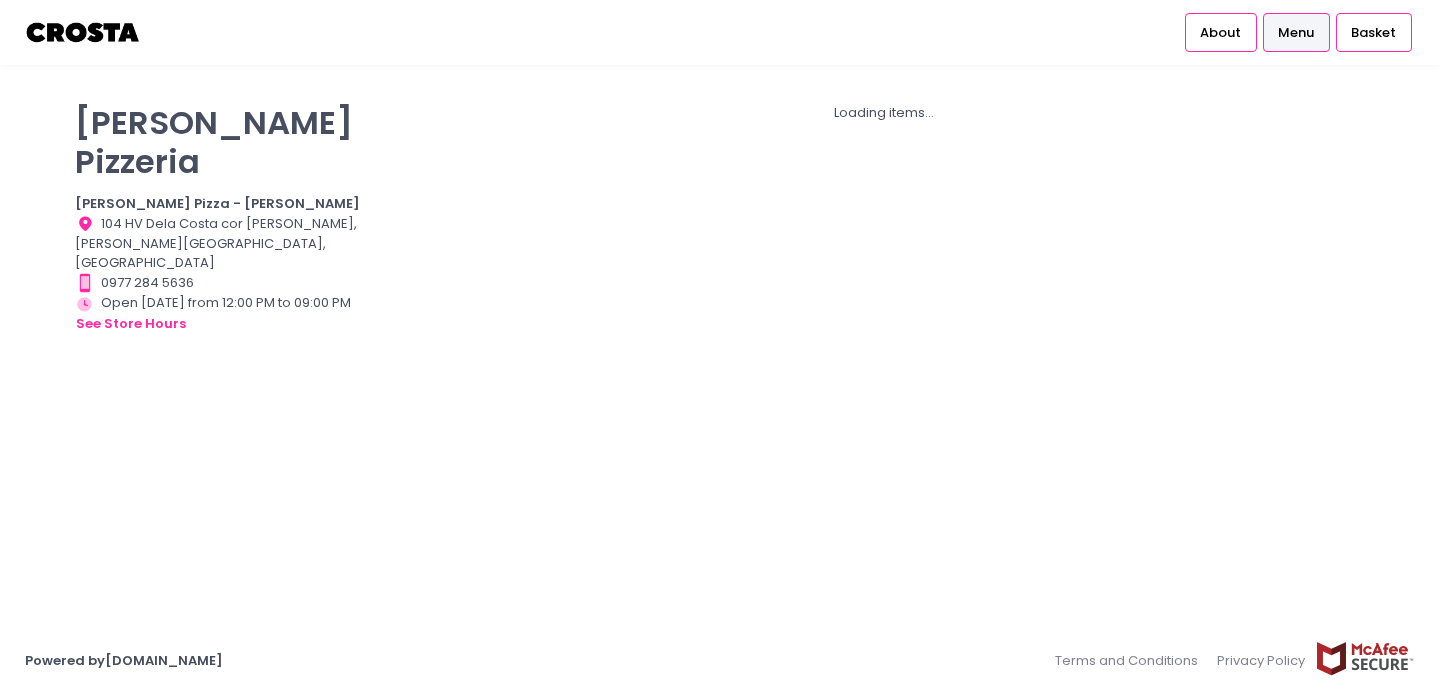scroll, scrollTop: 0, scrollLeft: 0, axis: both 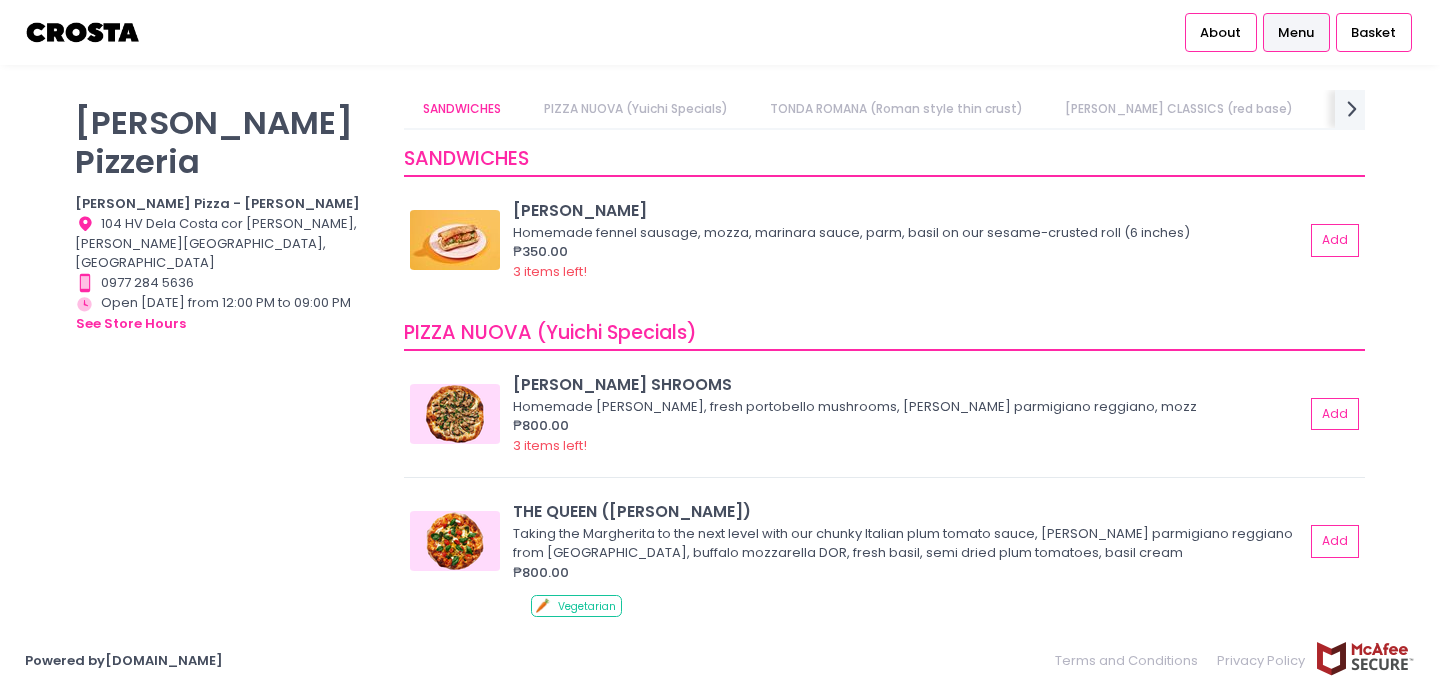 click on "CROSTA CLASSICS (red base)" at bounding box center (1179, 109) 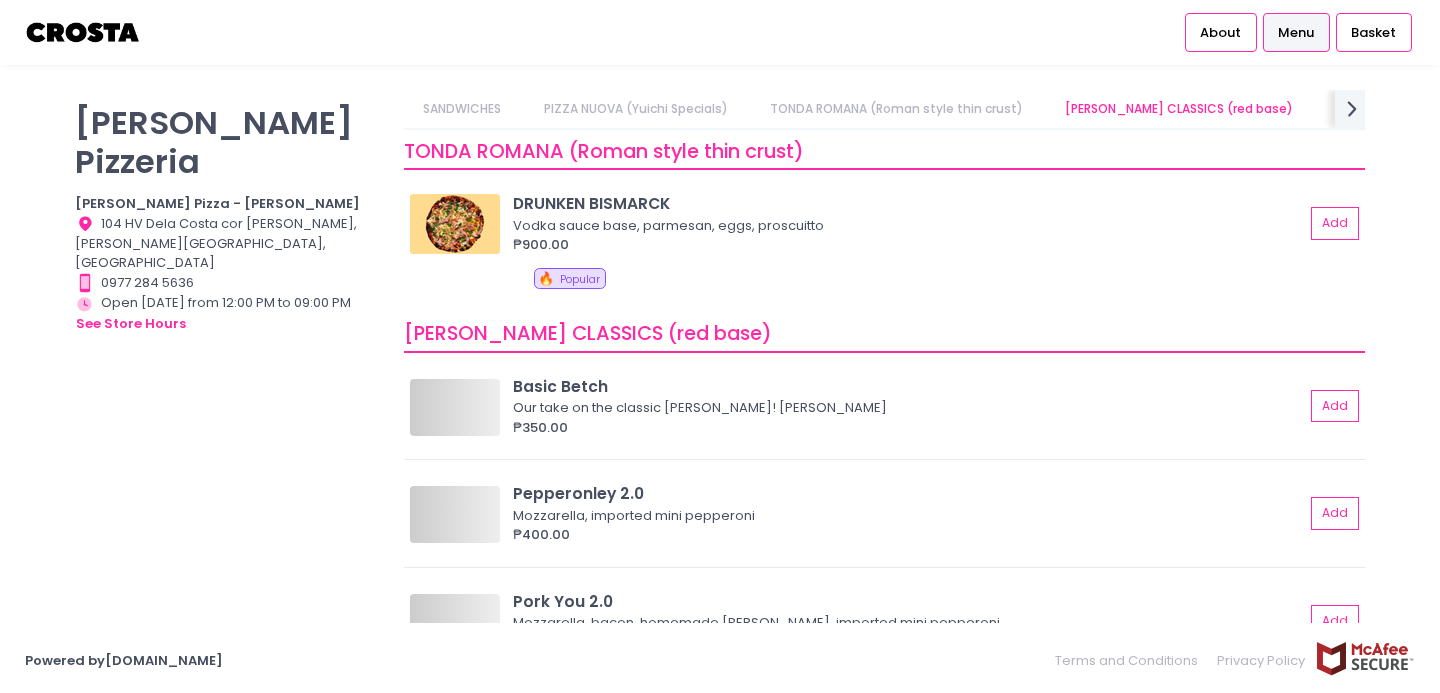 scroll, scrollTop: 804, scrollLeft: 0, axis: vertical 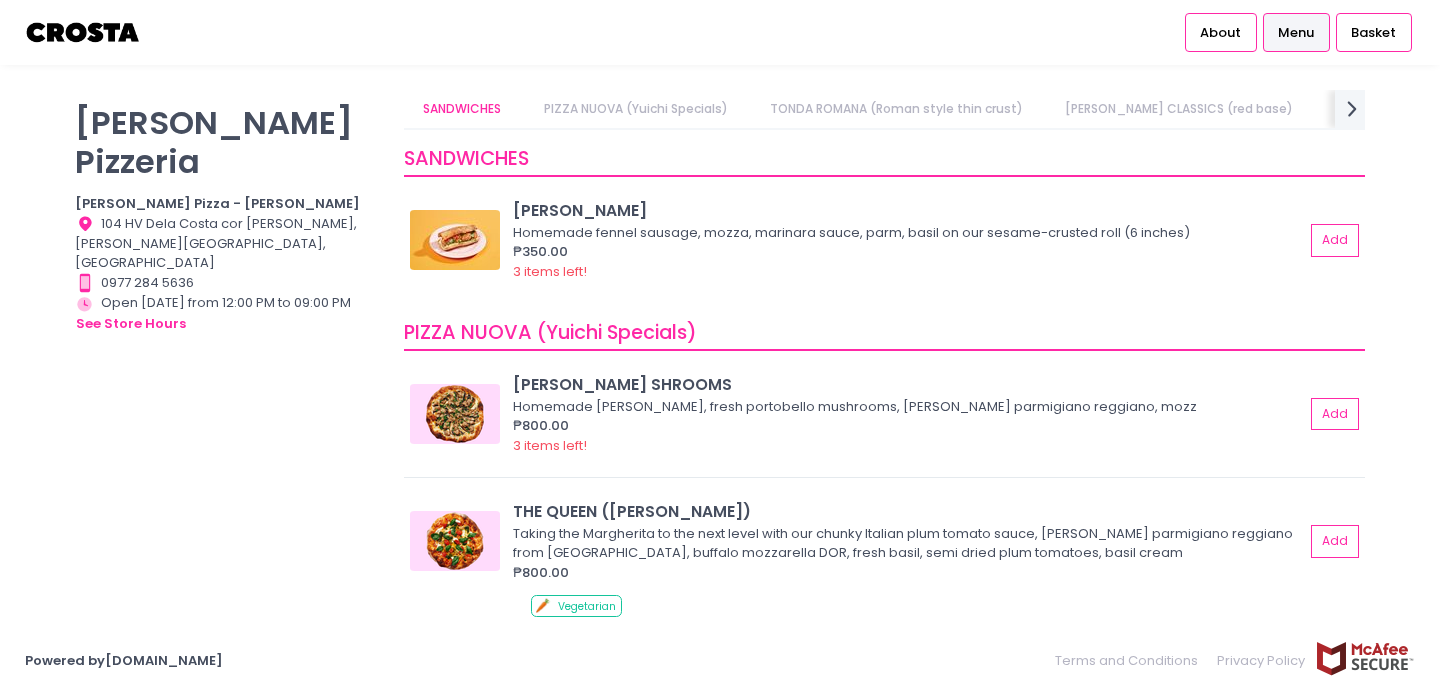 click on "PIZZA NUOVA (Yuichi Specials)" at bounding box center (635, 109) 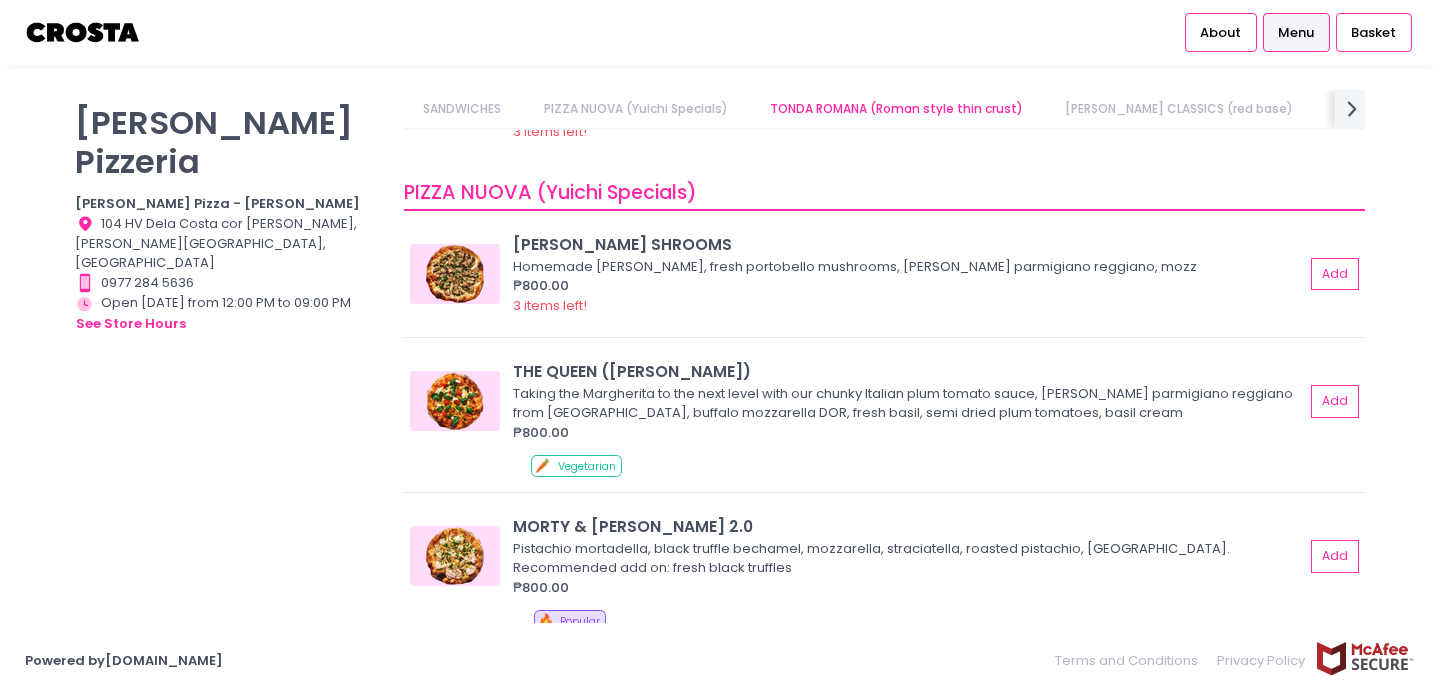 scroll, scrollTop: 174, scrollLeft: 0, axis: vertical 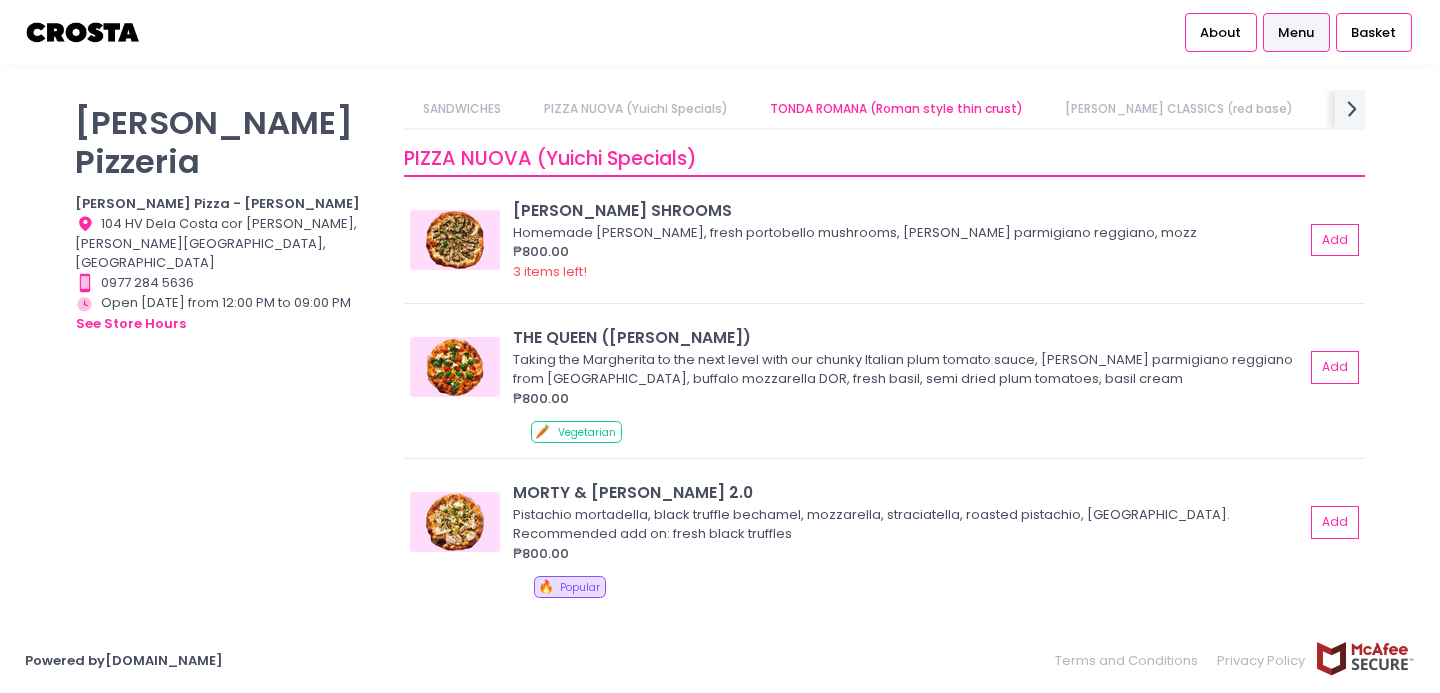 click on "TONDA ROMANA (Roman style thin crust)" at bounding box center (896, 109) 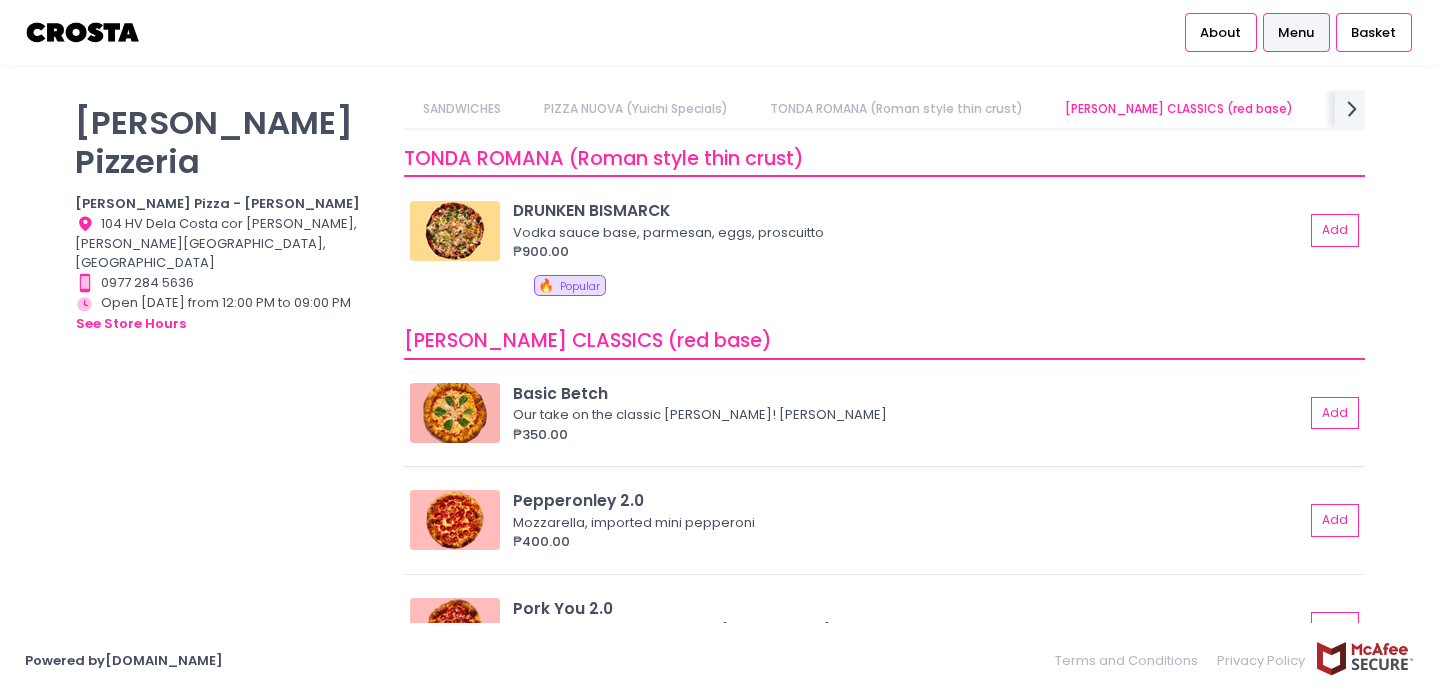 scroll, scrollTop: 1045, scrollLeft: 0, axis: vertical 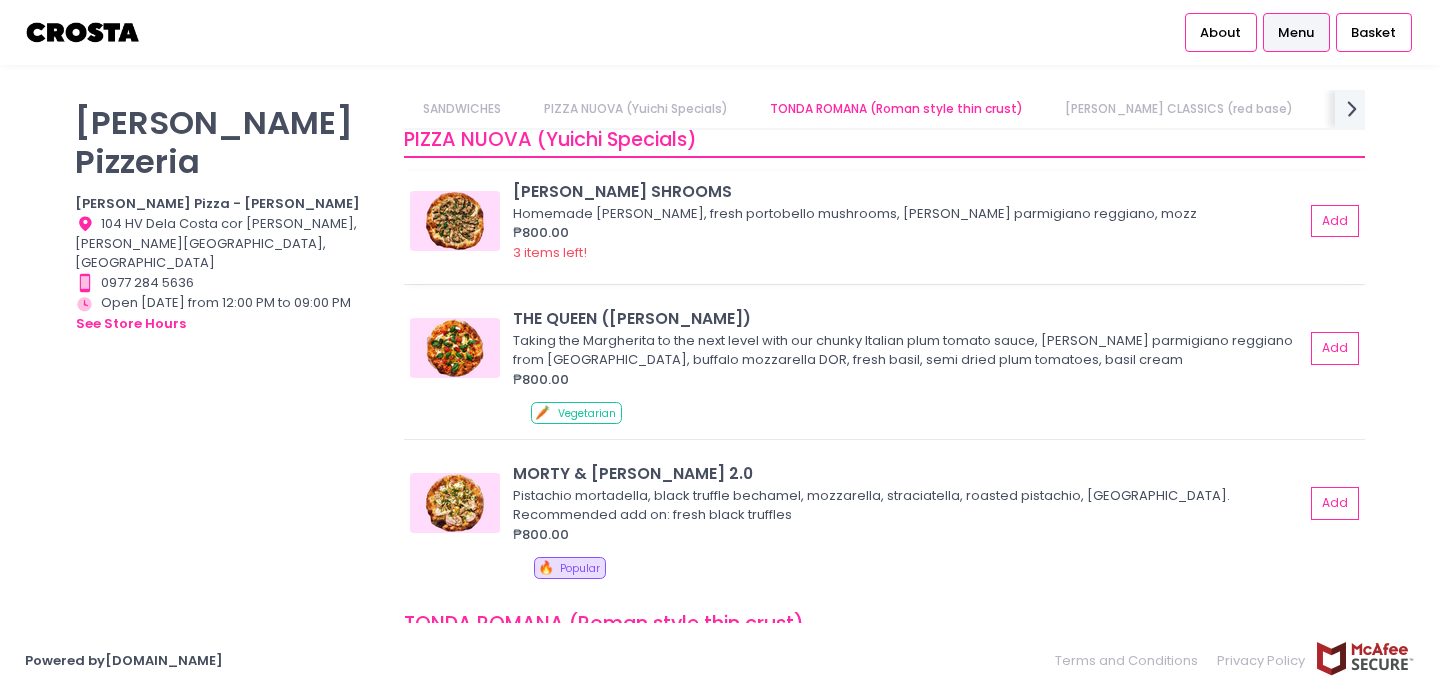 click at bounding box center (455, 221) 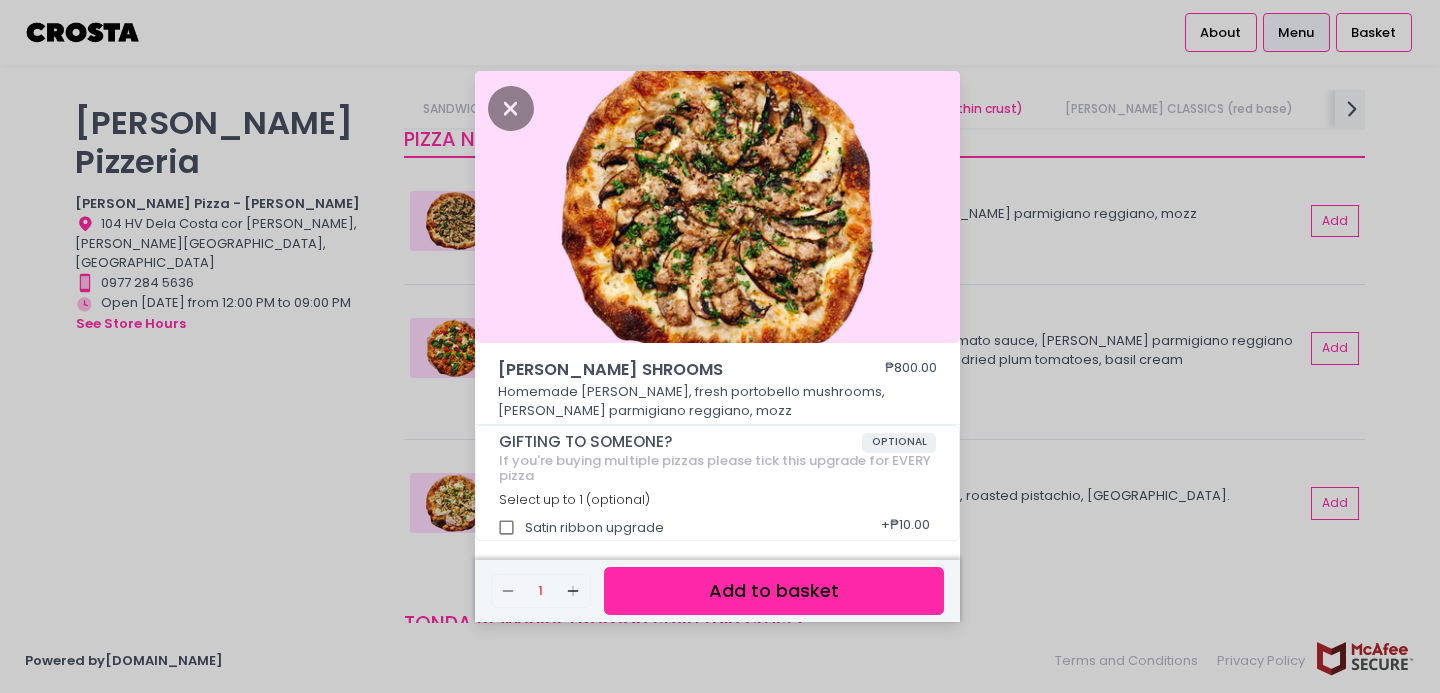 click on "SALCICCIA SHROOMS   ₱800.00 Homemade salciccia, fresh portobello mushrooms, vacca bianca parmigiano reggiano, mozz GIFTING TO SOMEONE? OPTIONAL If you're buying multiple pizzas please tick this upgrade for EVERY pizza  Select up to    1 (optional) Satin ribbon upgrade    +  ₱10.00 Remove Created with Sketch. 1 Add Created with Sketch. Add to basket" at bounding box center (720, 346) 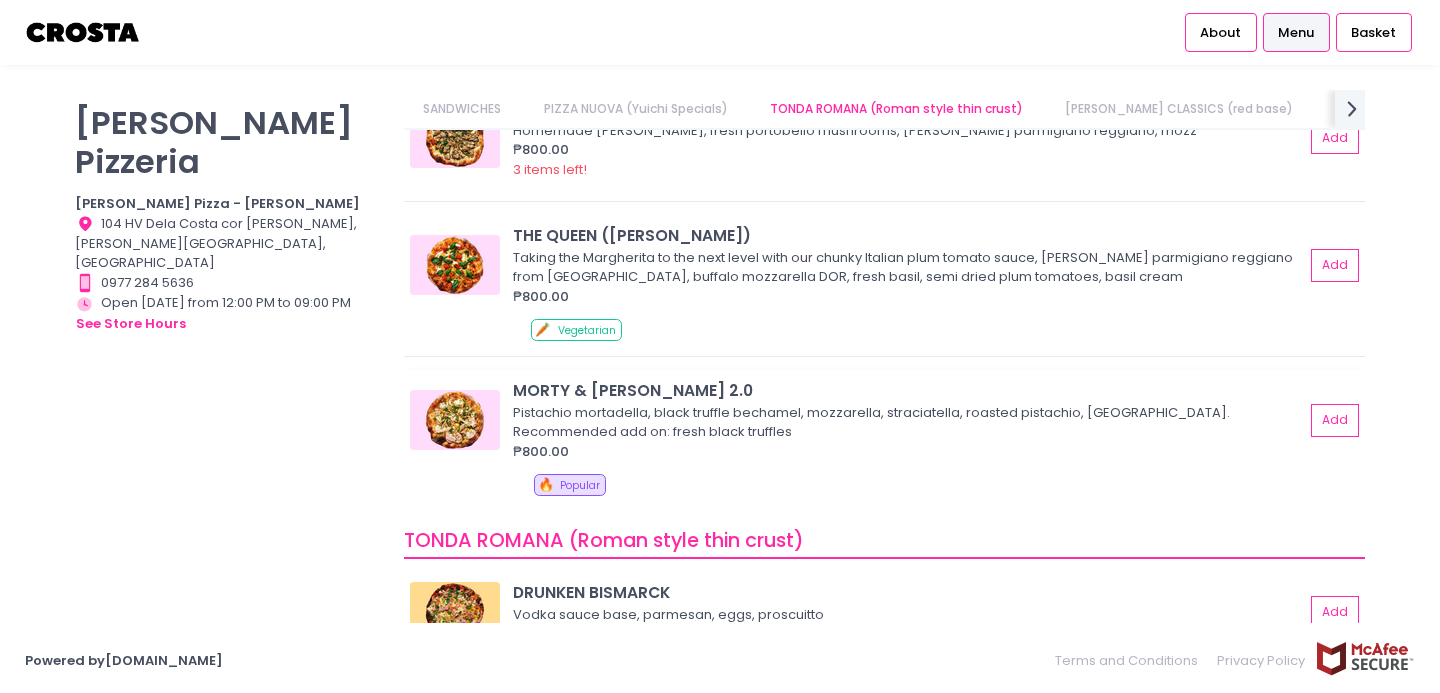 click at bounding box center [455, 420] 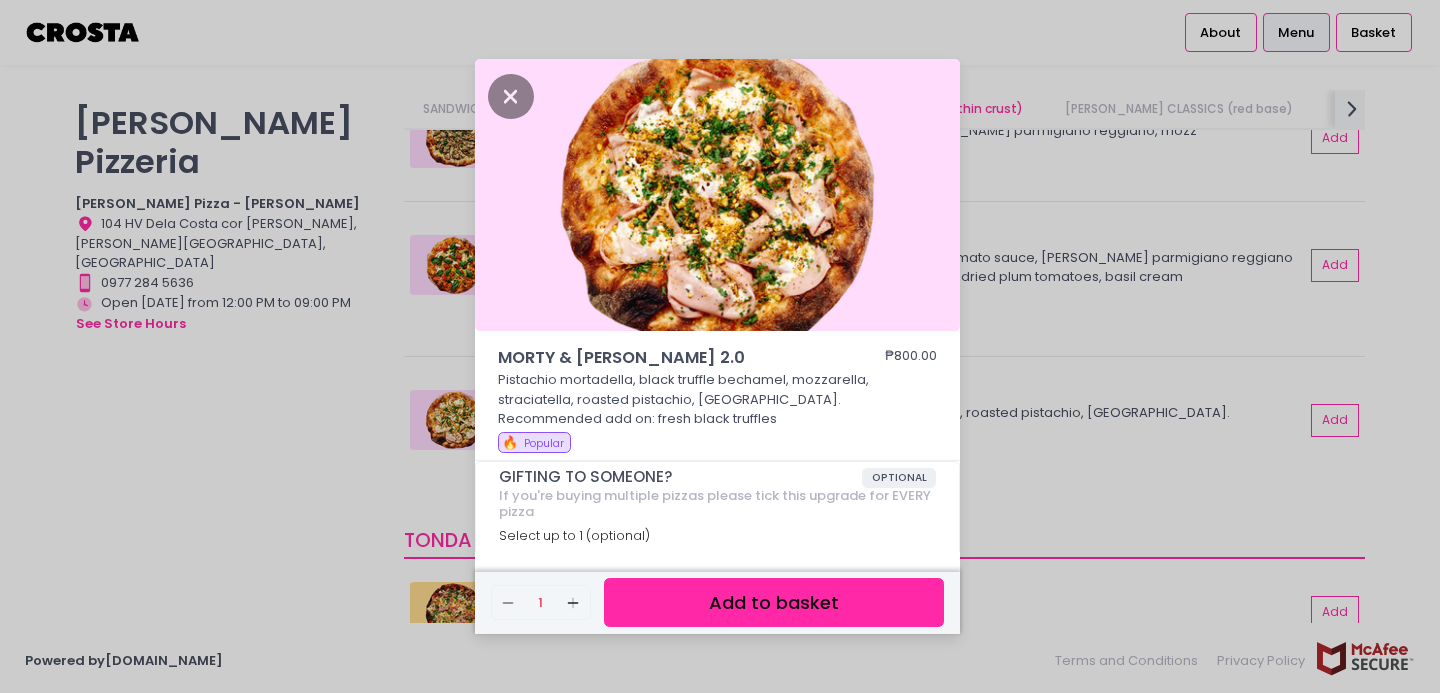click on "Add to basket" at bounding box center [774, 602] 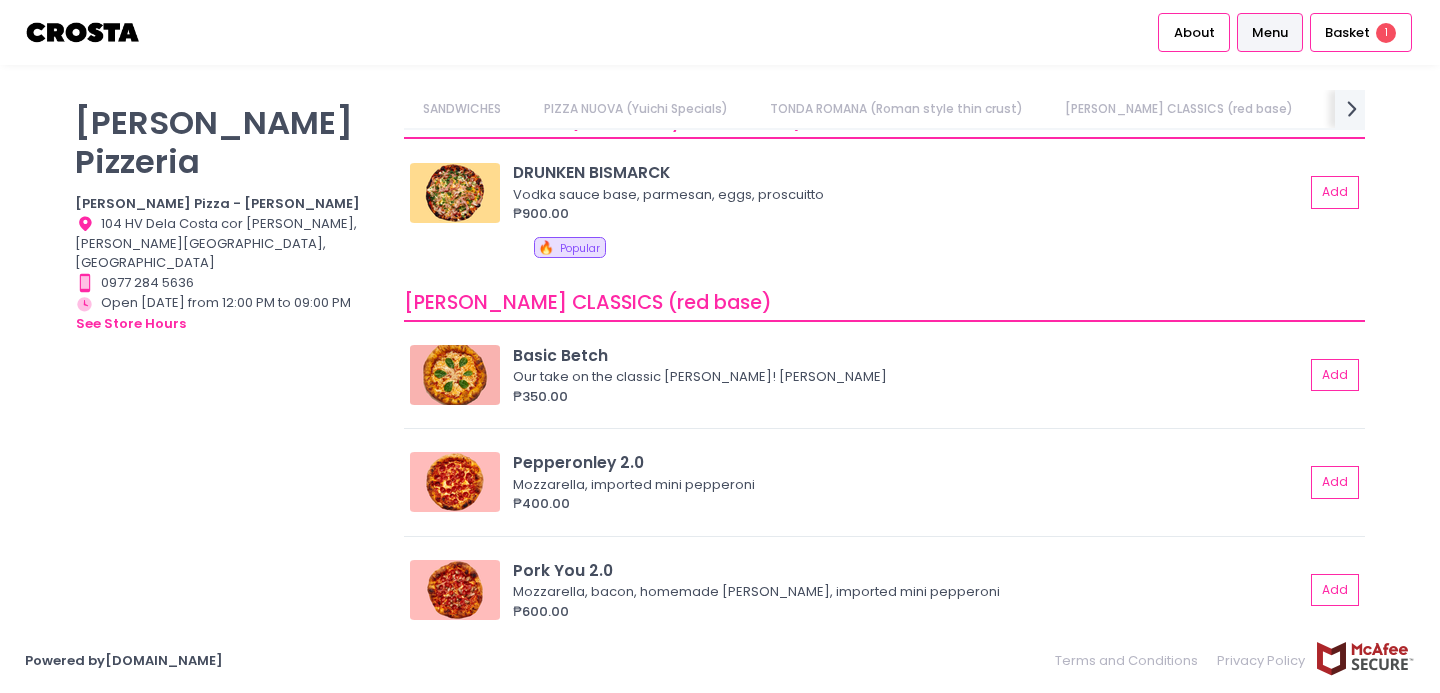 scroll, scrollTop: 804, scrollLeft: 0, axis: vertical 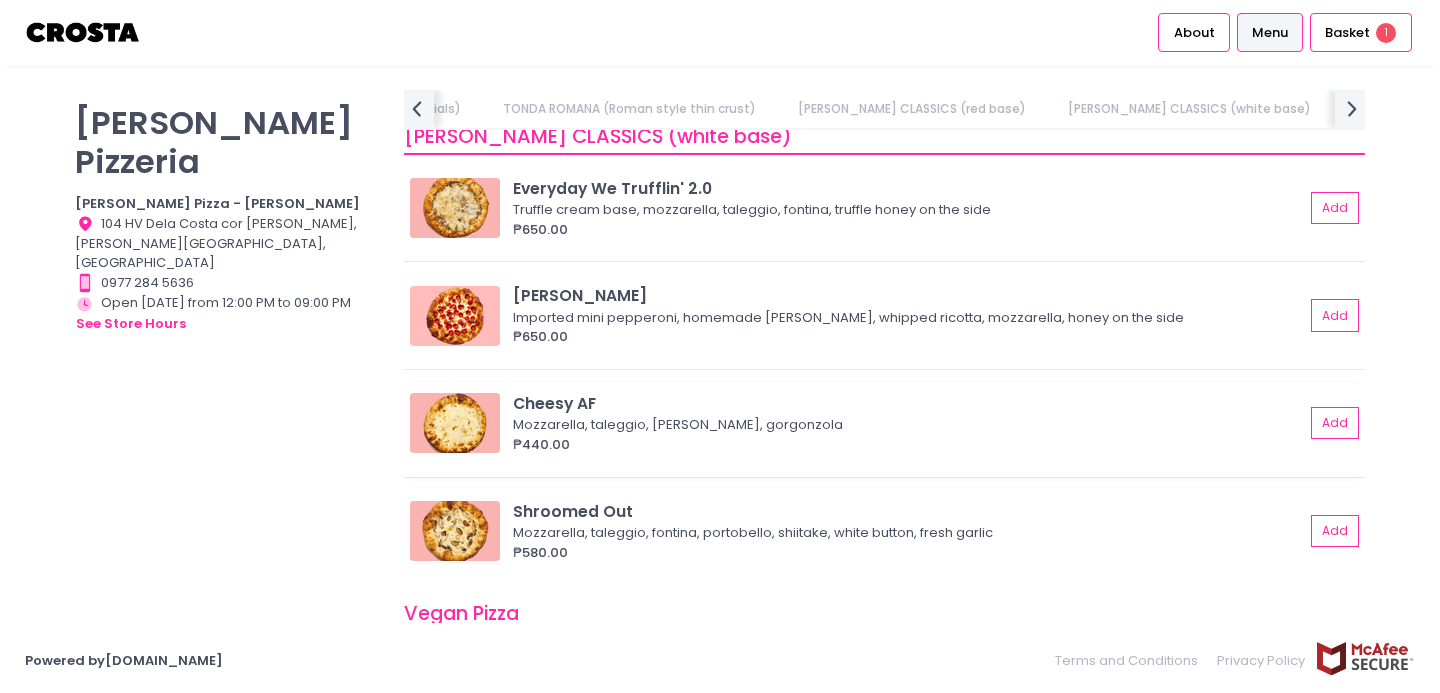 click on "Mozzarella, taleggio, Fontaine, gorgonzola" at bounding box center (905, 425) 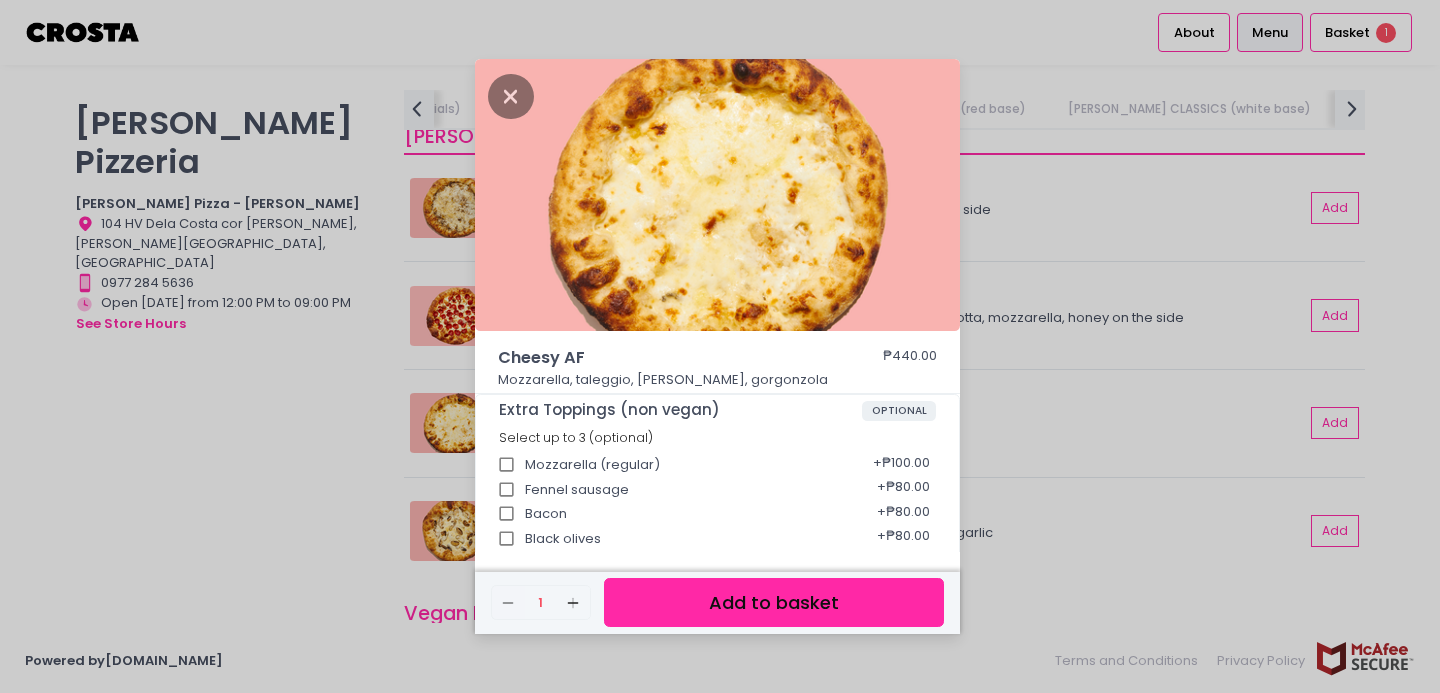 click on "Cheesy AF   ₱440.00 Mozzarella, taleggio, Fontaine, gorgonzola Extra Toppings (non vegan) OPTIONAL   Select up to    3 (optional) Mozzarella (regular)   +  ₱100.00 Fennel sausage    +  ₱80.00 Bacon   +  ₱80.00 Black olives   +  ₱80.00 Onions   +  ₱80.00 Mini roni   +  ₱140.00 Pineapple   +  ₱80.00 Garlic Confit   +  ₱80.00 Bellpepper   +  ₱80.00 Mixed Mushrooms   +  ₱120.00 Fresh Garlic   +  ₱80.00 GIFTING TO SOMEONE? OPTIONAL If you're buying multiple pizzas please tick this upgrade for EVERY pizza  Select up to    1 (optional) Satin ribbon upgrade    +  ₱10.00 UPGRADE TO STUFFED CRUST  OPTIONAL   Select up to    1 (optional) CREAMY SPINACH STUFFED CRUST   +  ₱150.00 Remove Created with Sketch. 1 Add Created with Sketch. Add to basket" at bounding box center [720, 346] 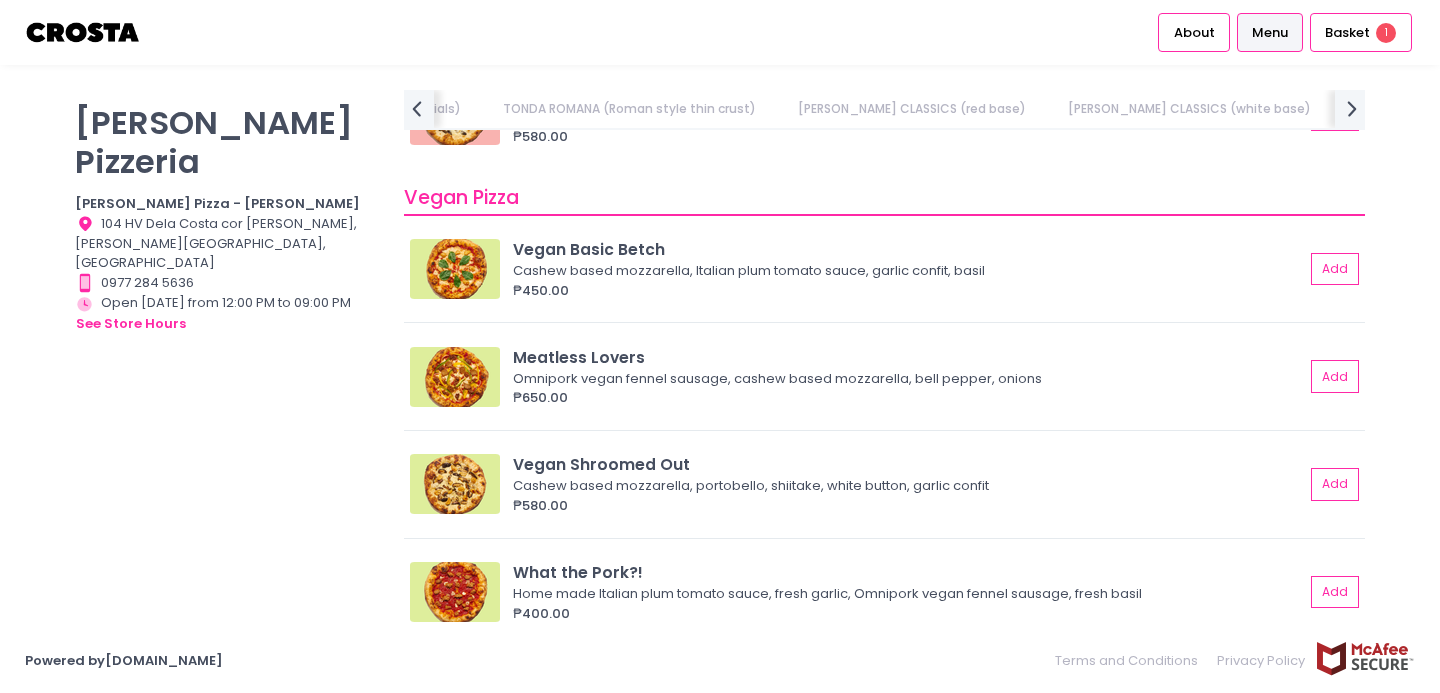 scroll, scrollTop: 1784, scrollLeft: 0, axis: vertical 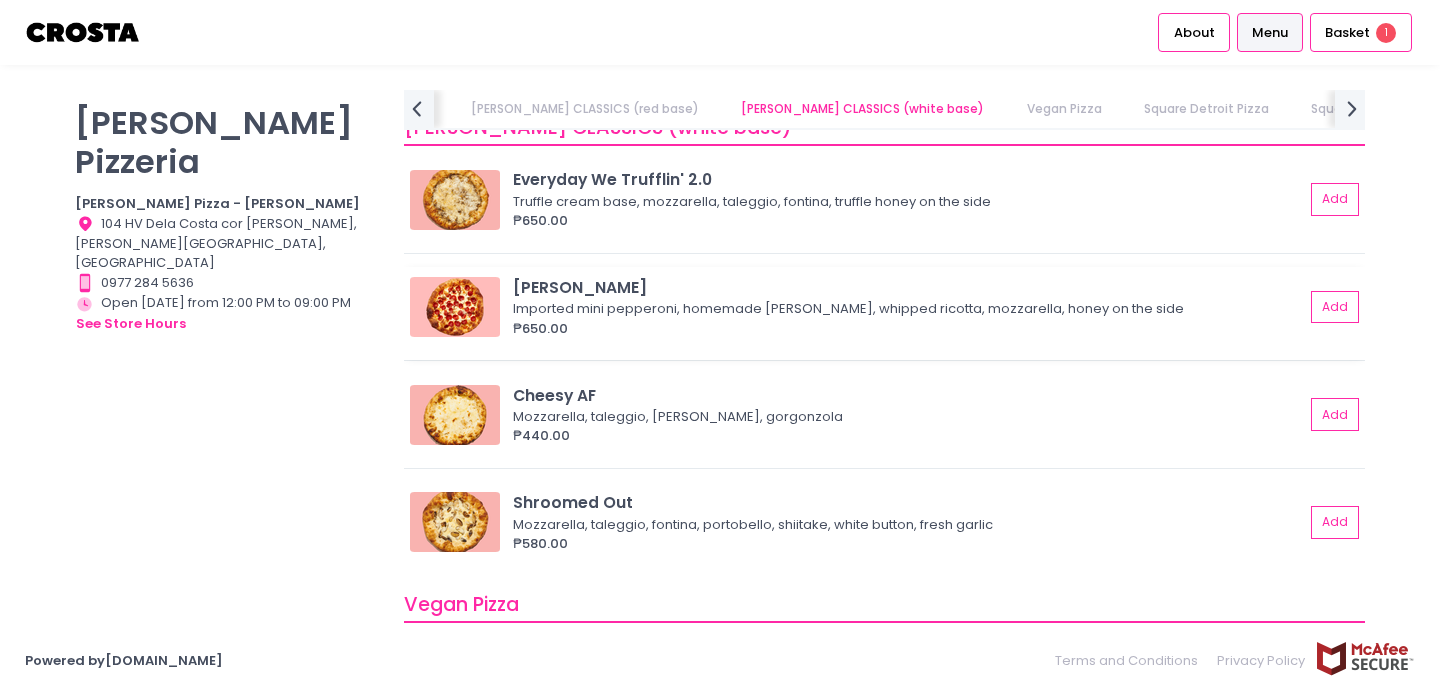 click on "Imported mini pepperoni, homemade salciccia, whipped ricotta, mozzarella, honey on the side" at bounding box center [905, 309] 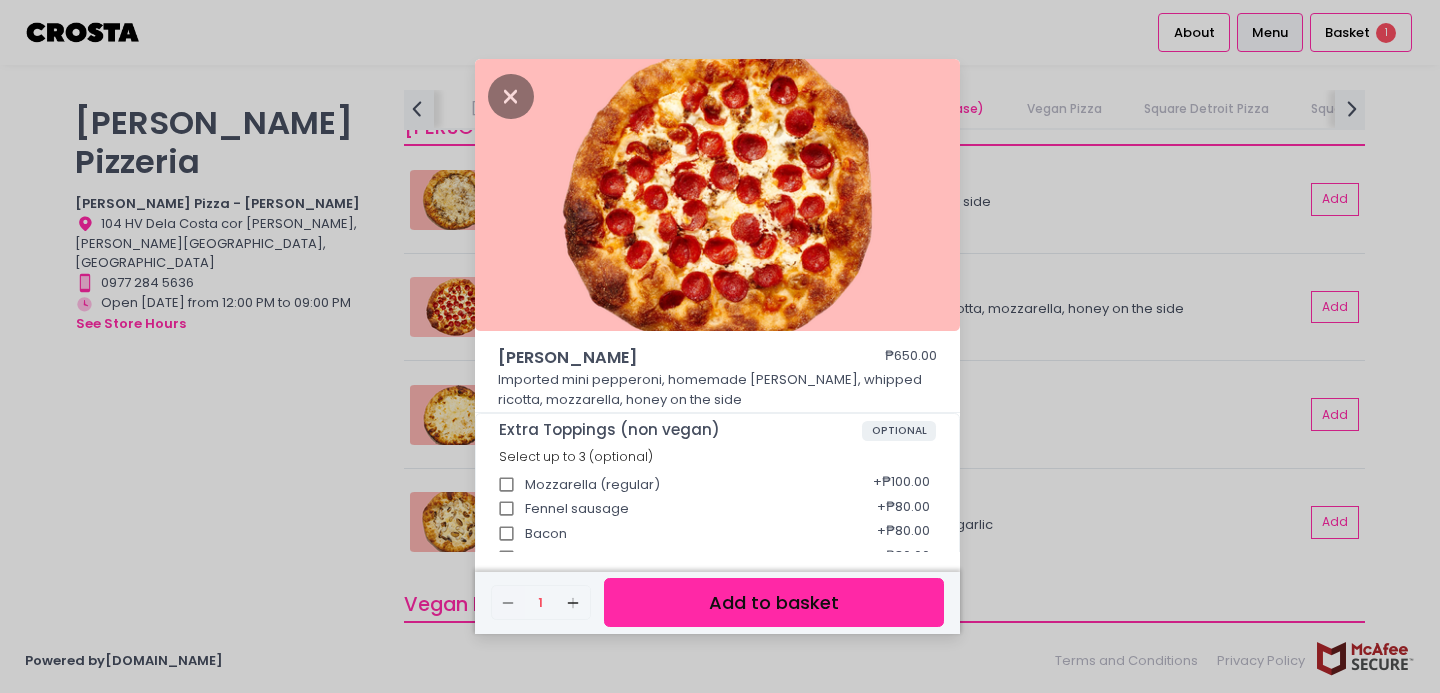 click on "Add to basket" at bounding box center [774, 602] 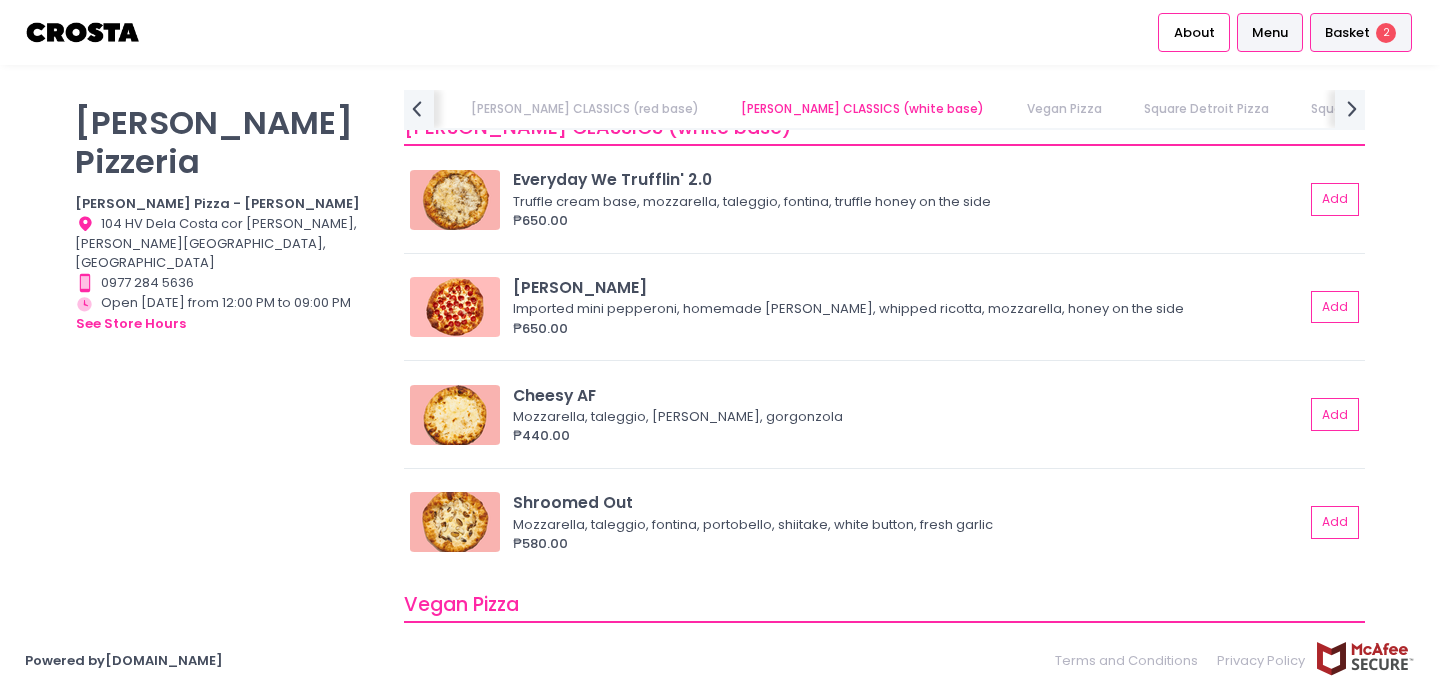 click on "Basket 2" at bounding box center [1361, 32] 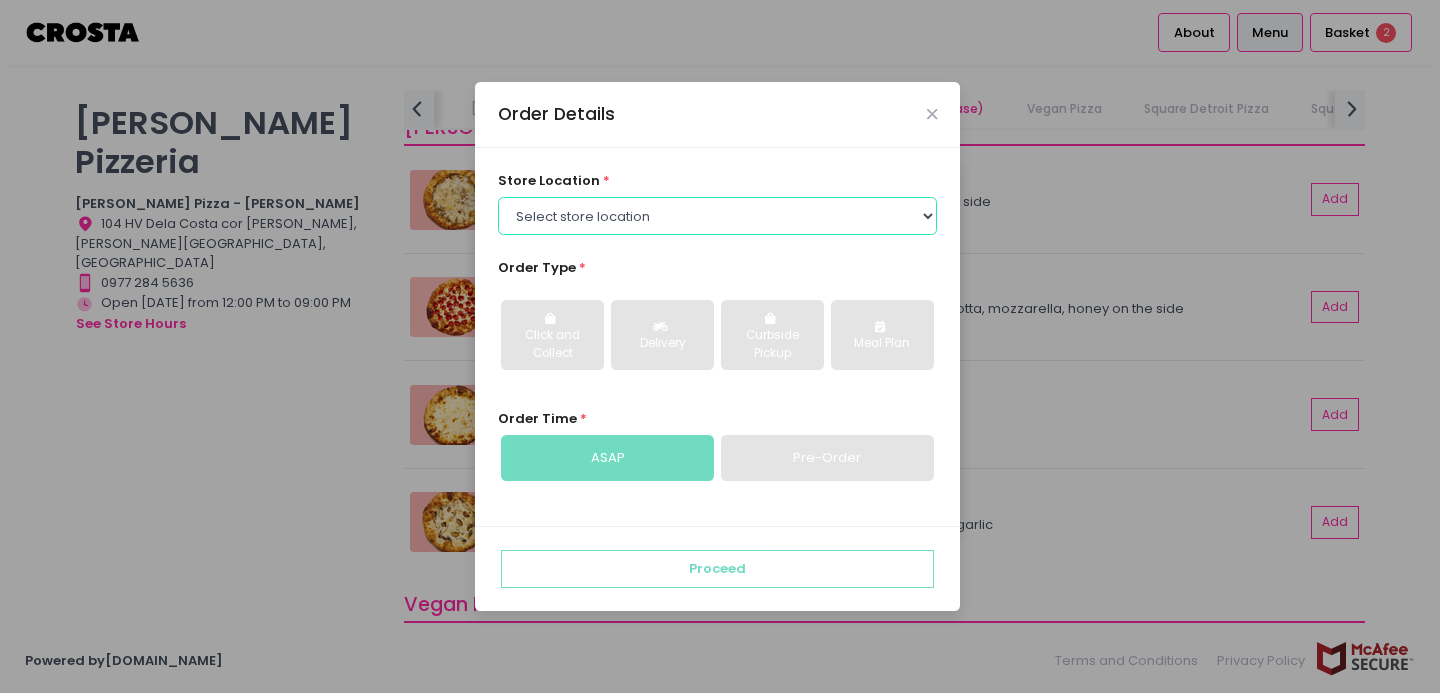 click on "Select store location Crosta Pizza - Salcedo  Crosta Pizza - San Juan" at bounding box center [718, 216] 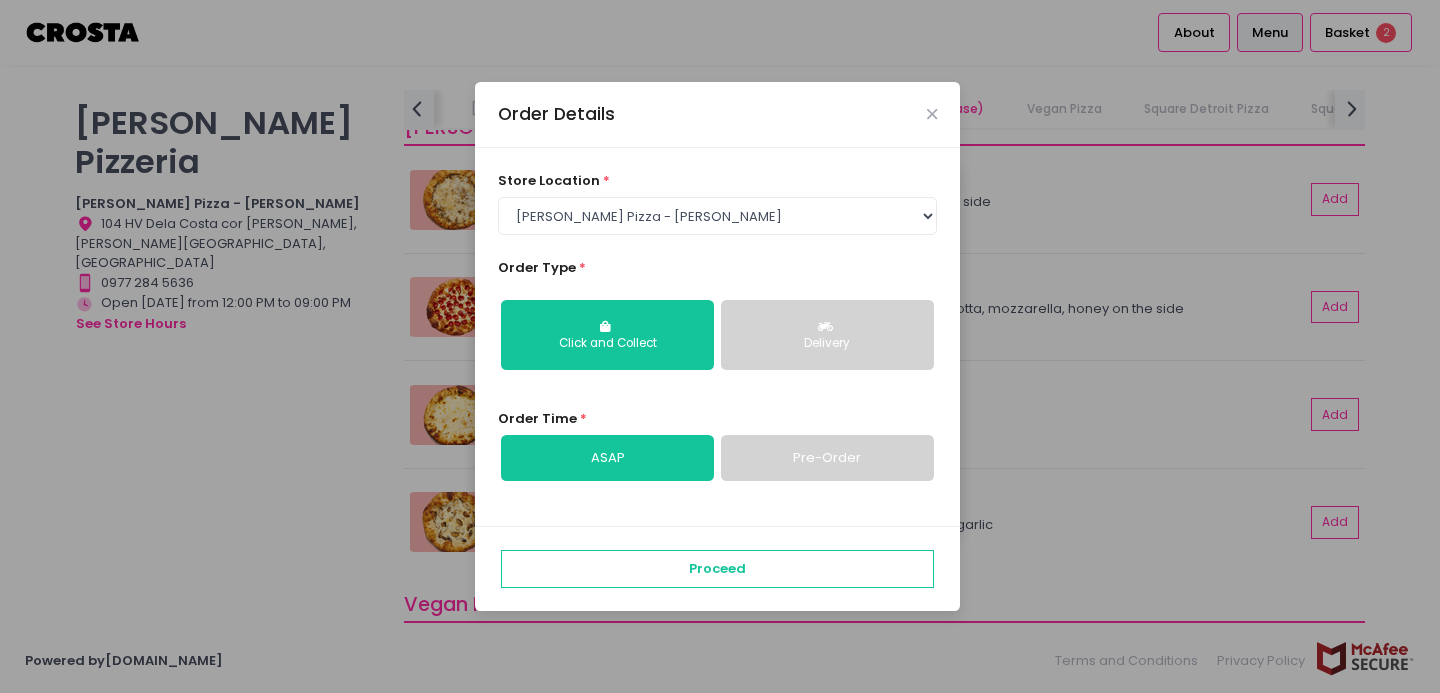click on "Click and Collect   Delivery" at bounding box center [718, 335] 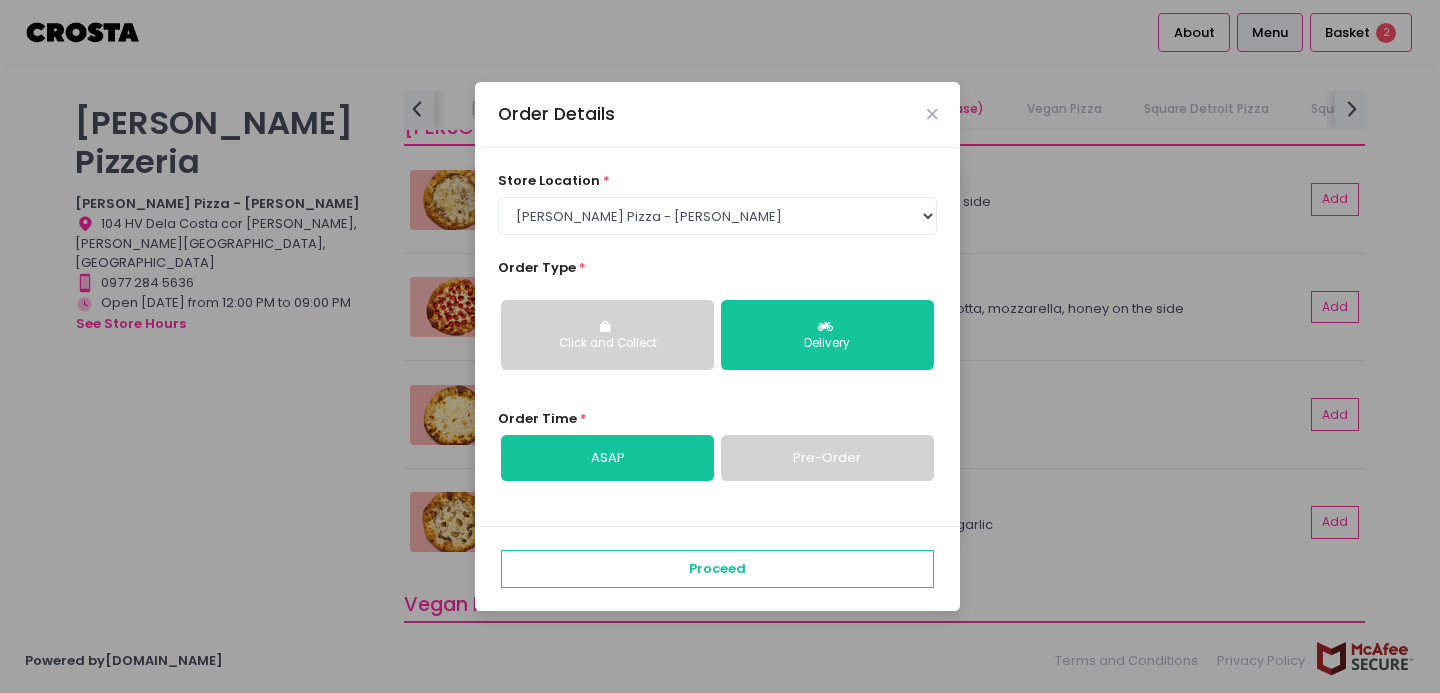 click on "Proceed" at bounding box center [717, 568] 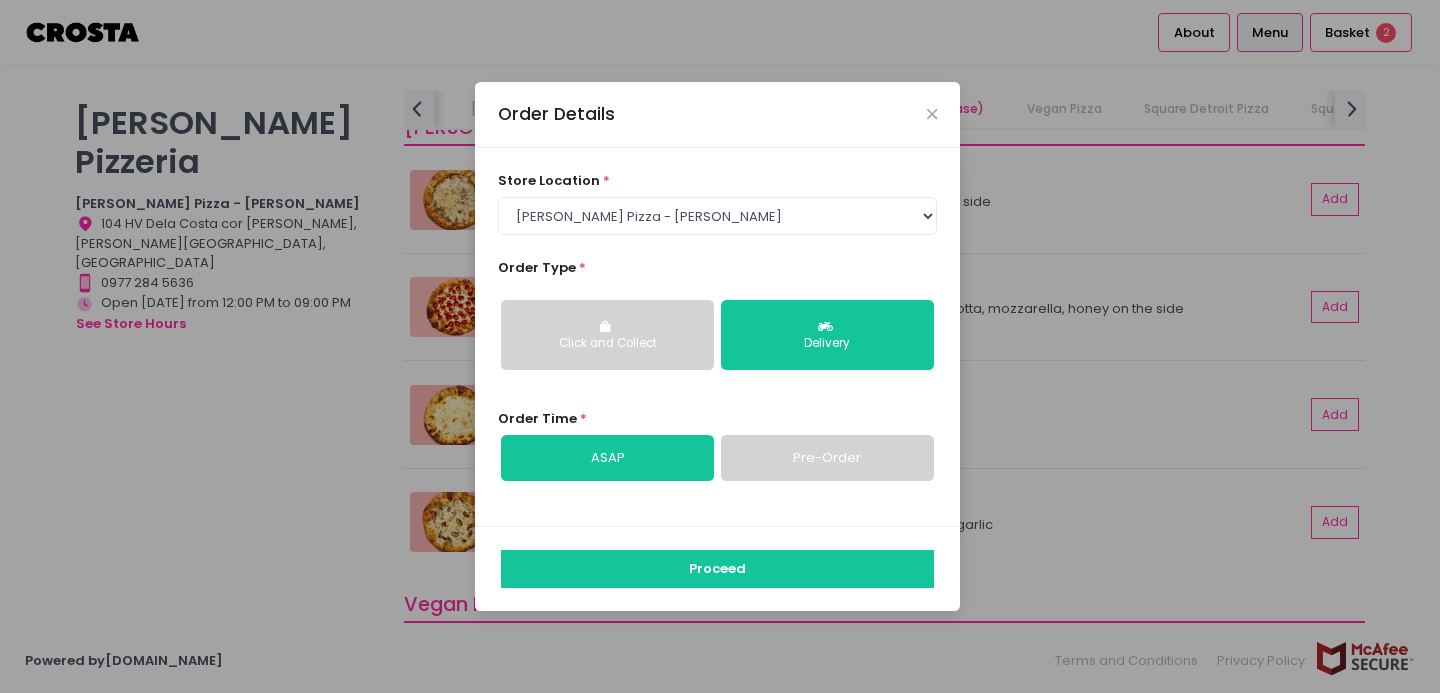 click on "Proceed" at bounding box center [717, 569] 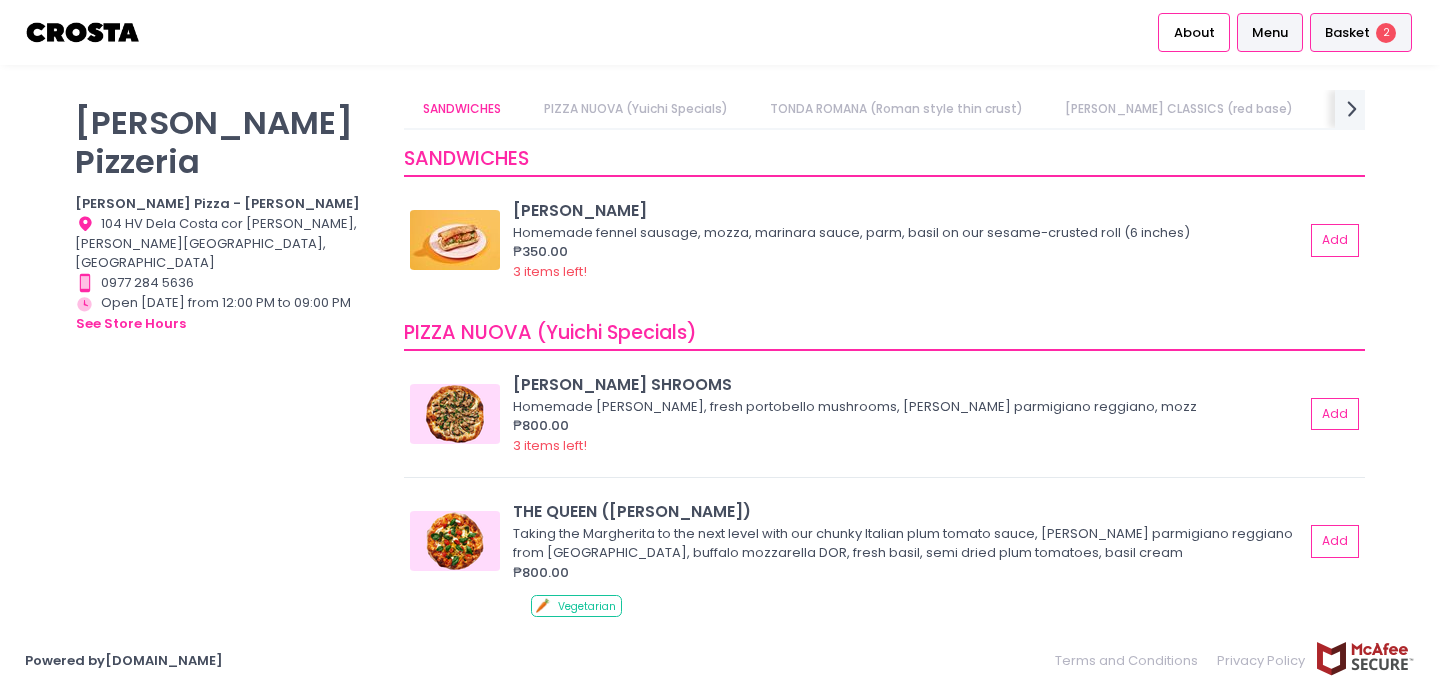 click on "Basket" at bounding box center (1347, 33) 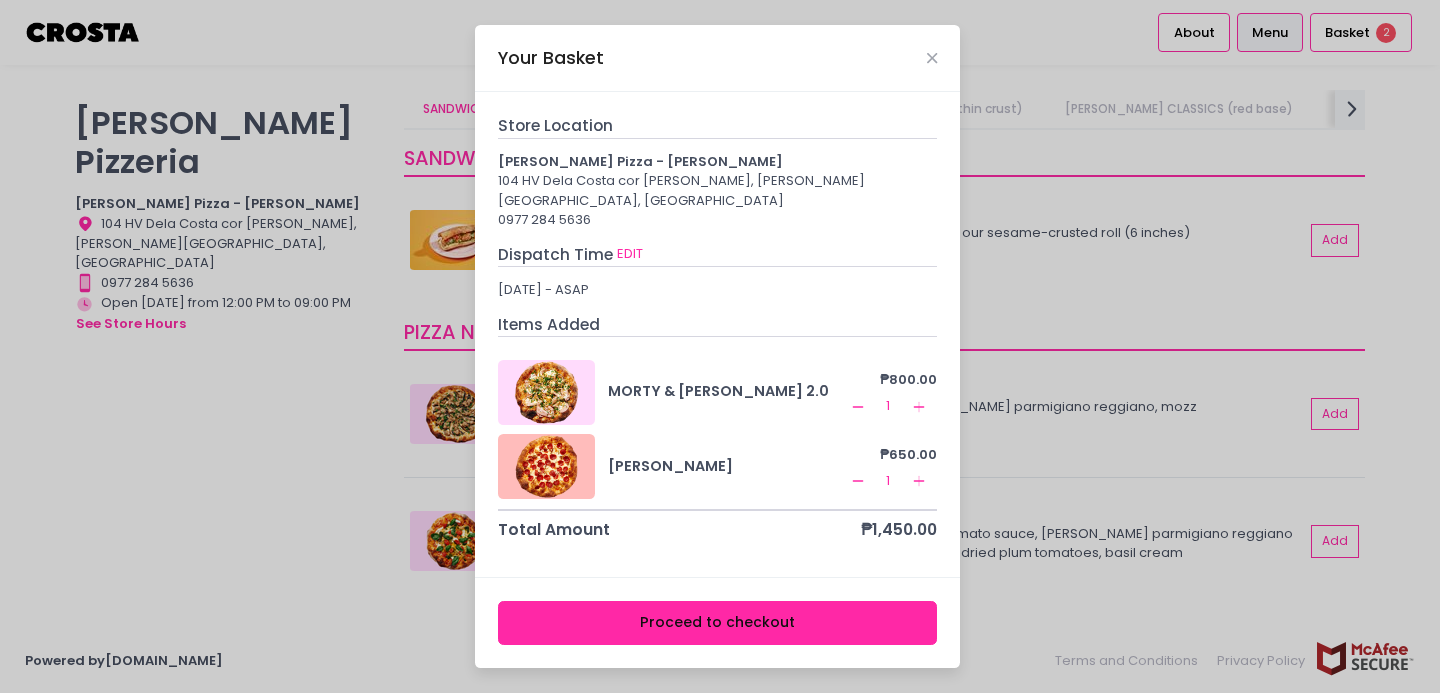 click on "Proceed to checkout" at bounding box center (718, 623) 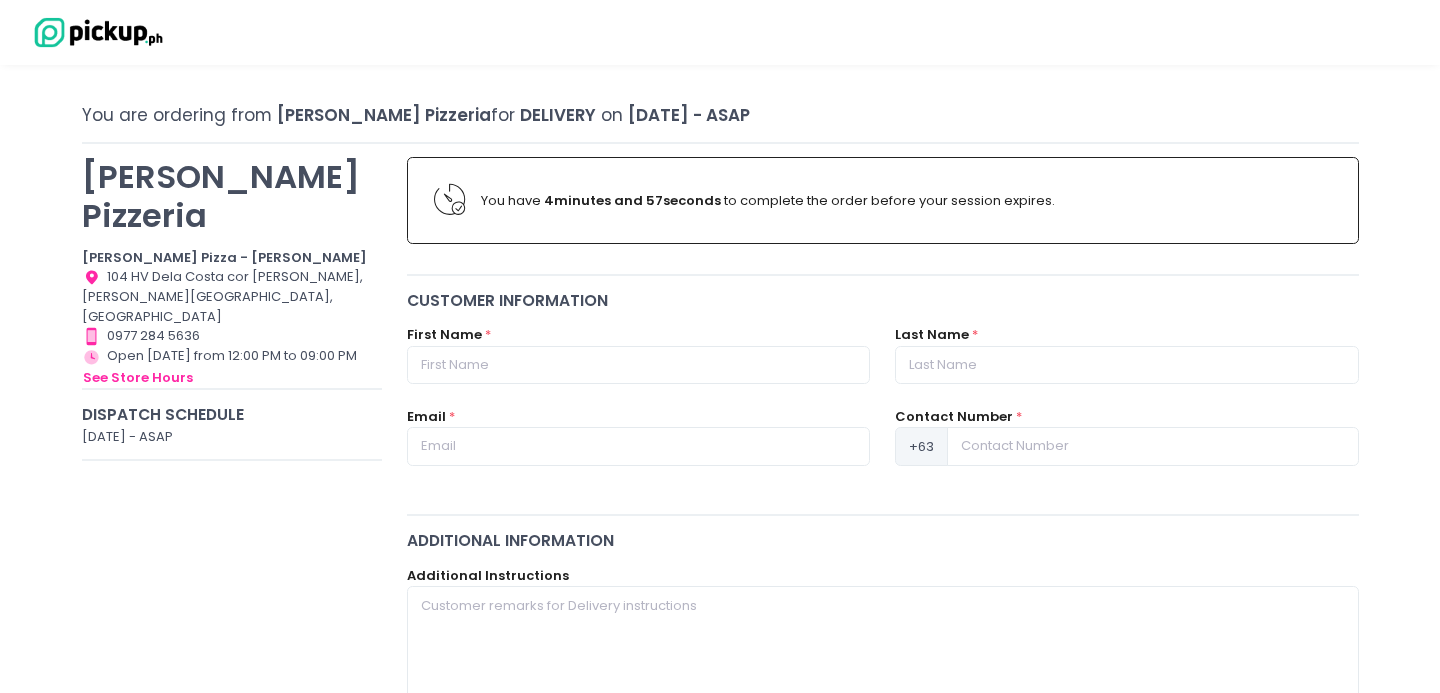 scroll, scrollTop: 99, scrollLeft: 0, axis: vertical 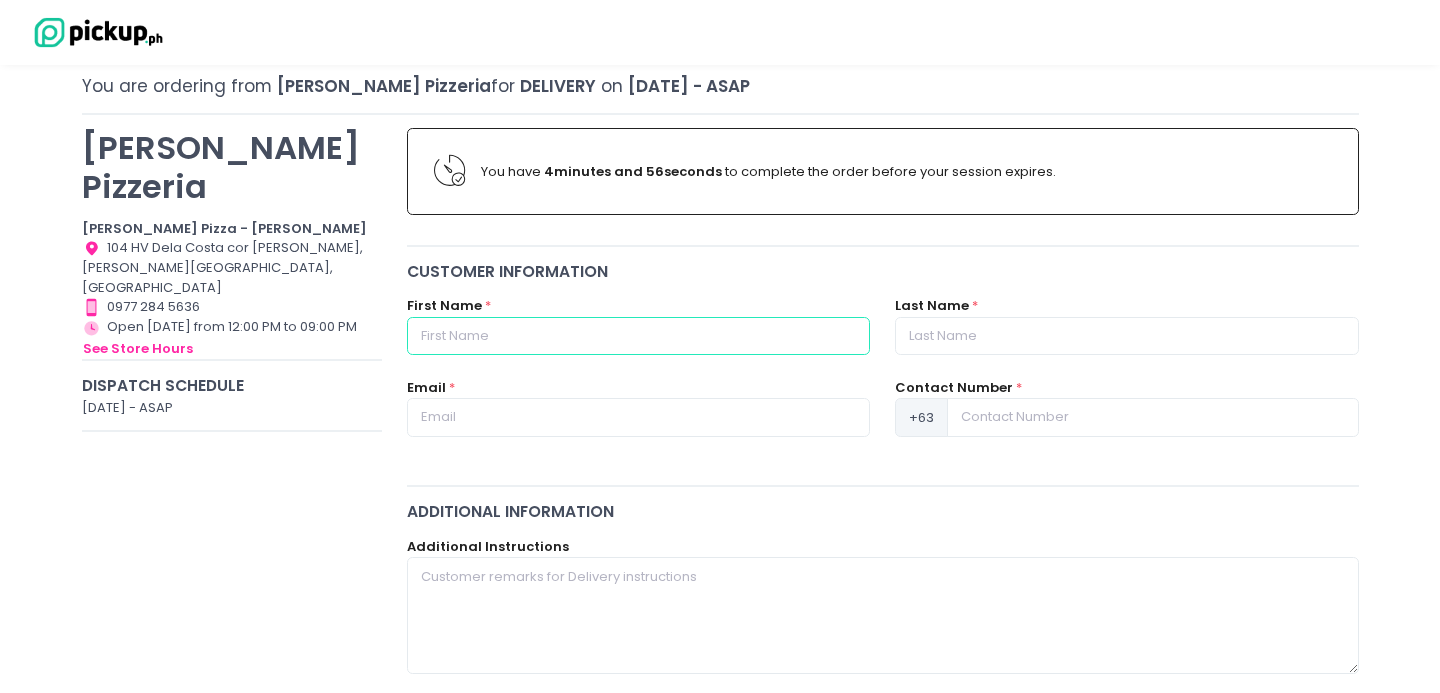 click at bounding box center [638, 336] 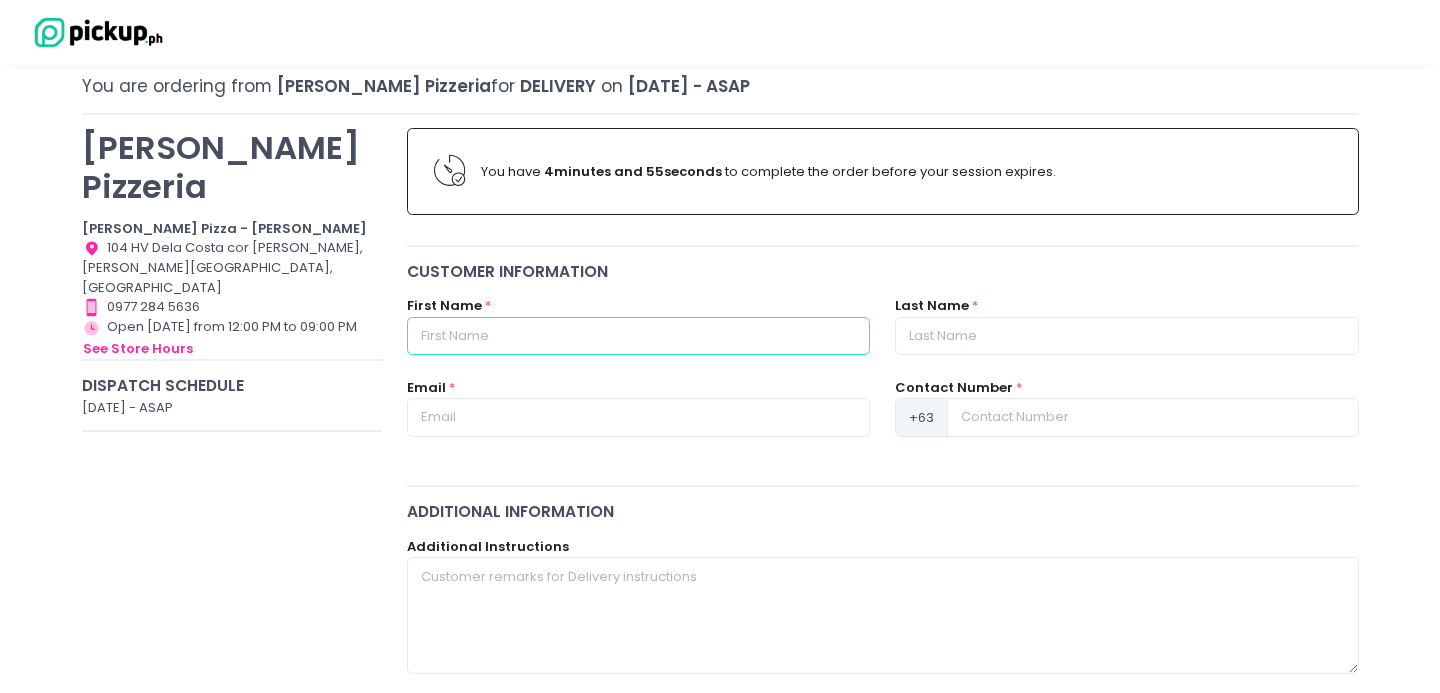 type on "John Christian" 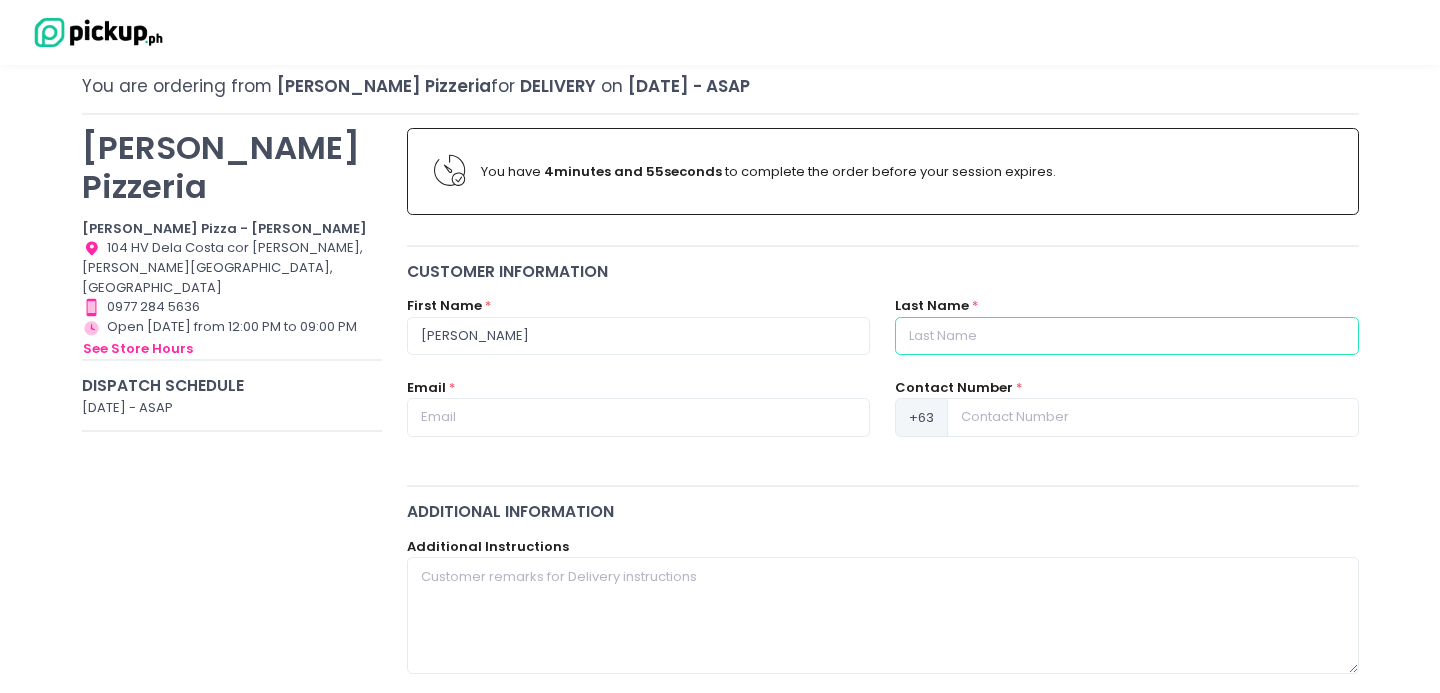 type on "Taguinod" 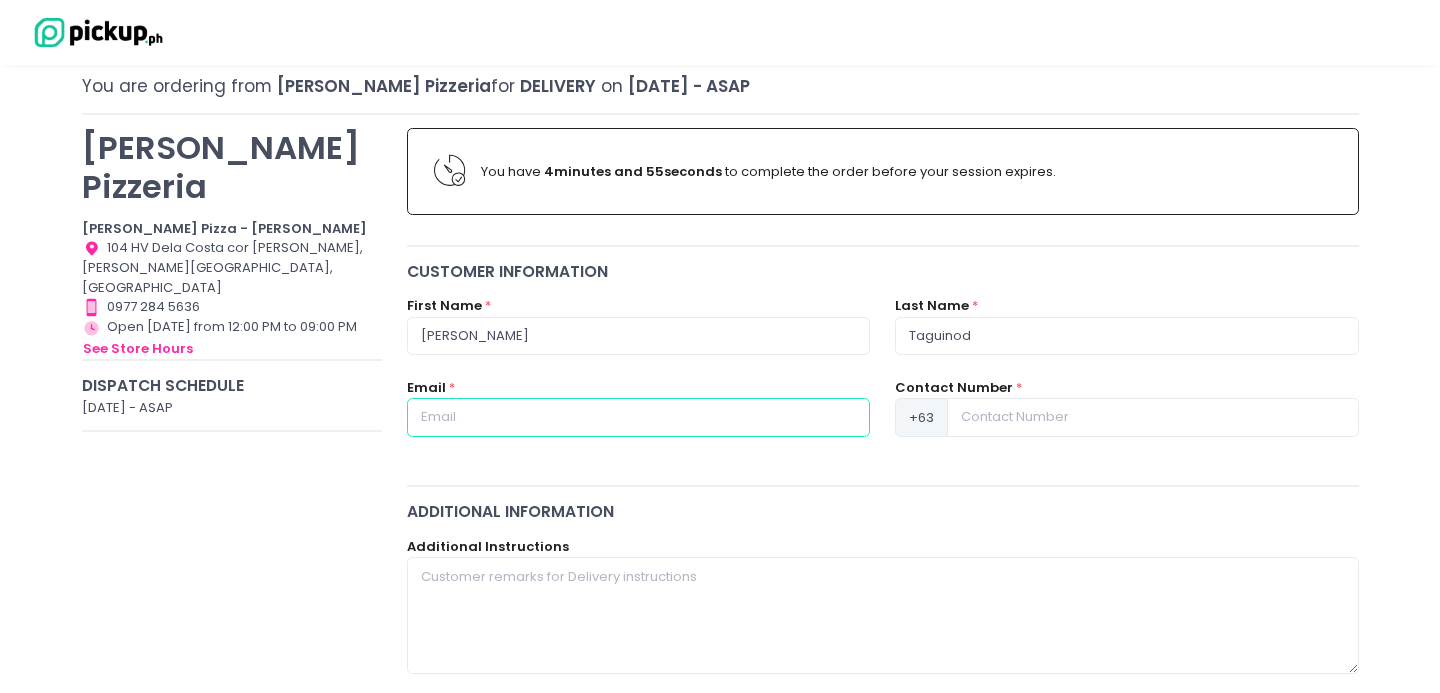 type on "jc_taguinod@yahoo.com" 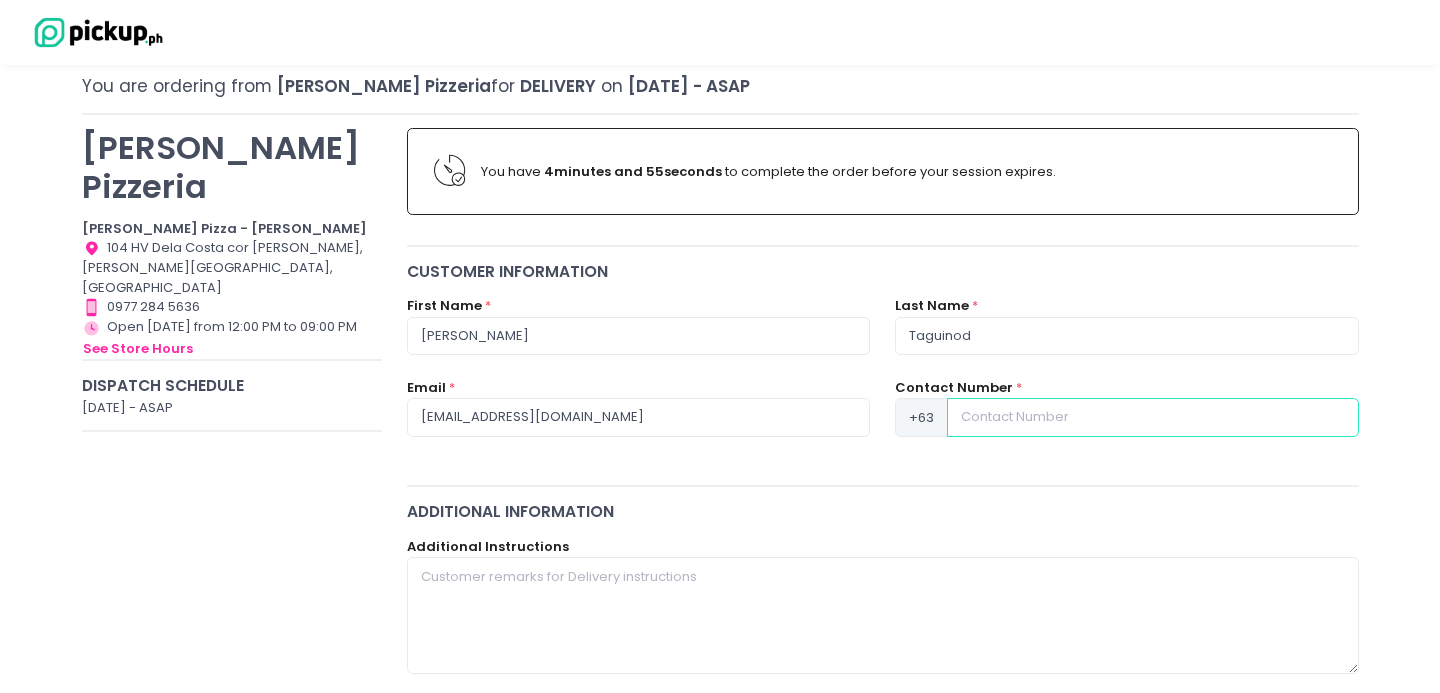 type on "09088947554" 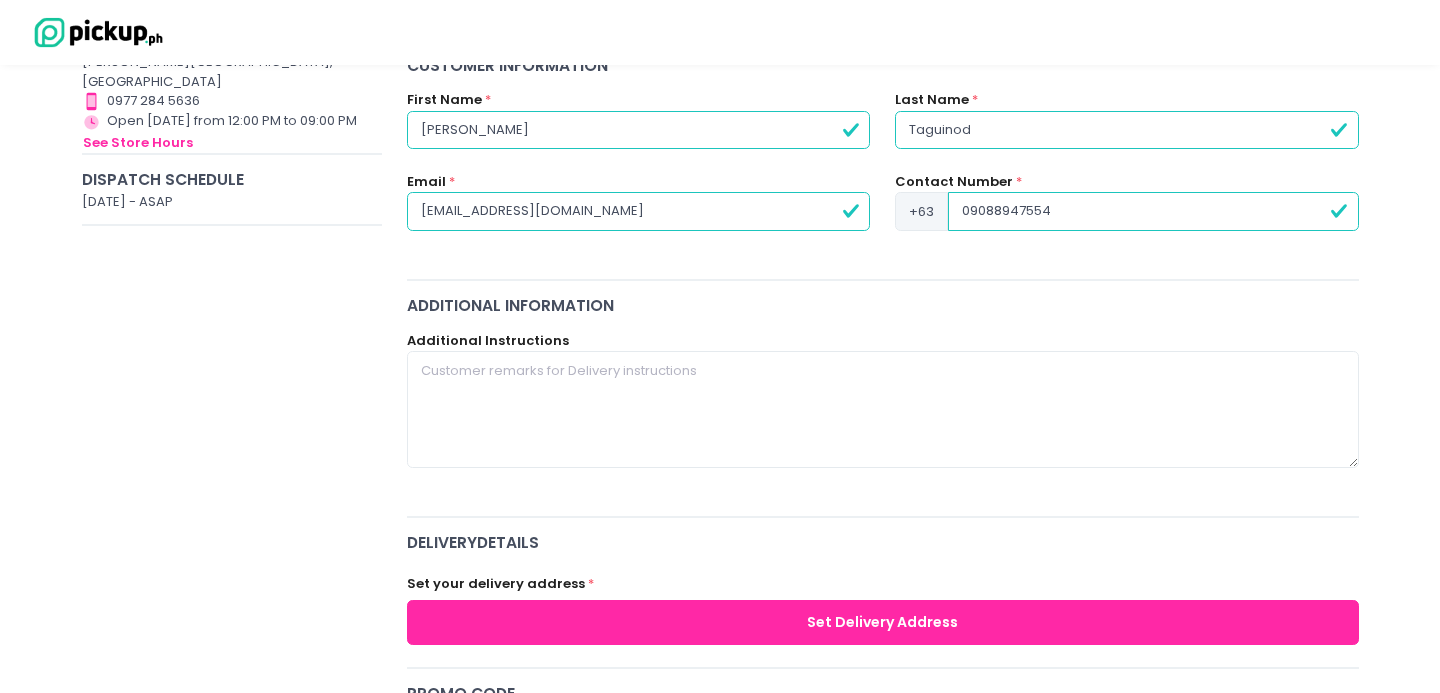 scroll, scrollTop: 313, scrollLeft: 0, axis: vertical 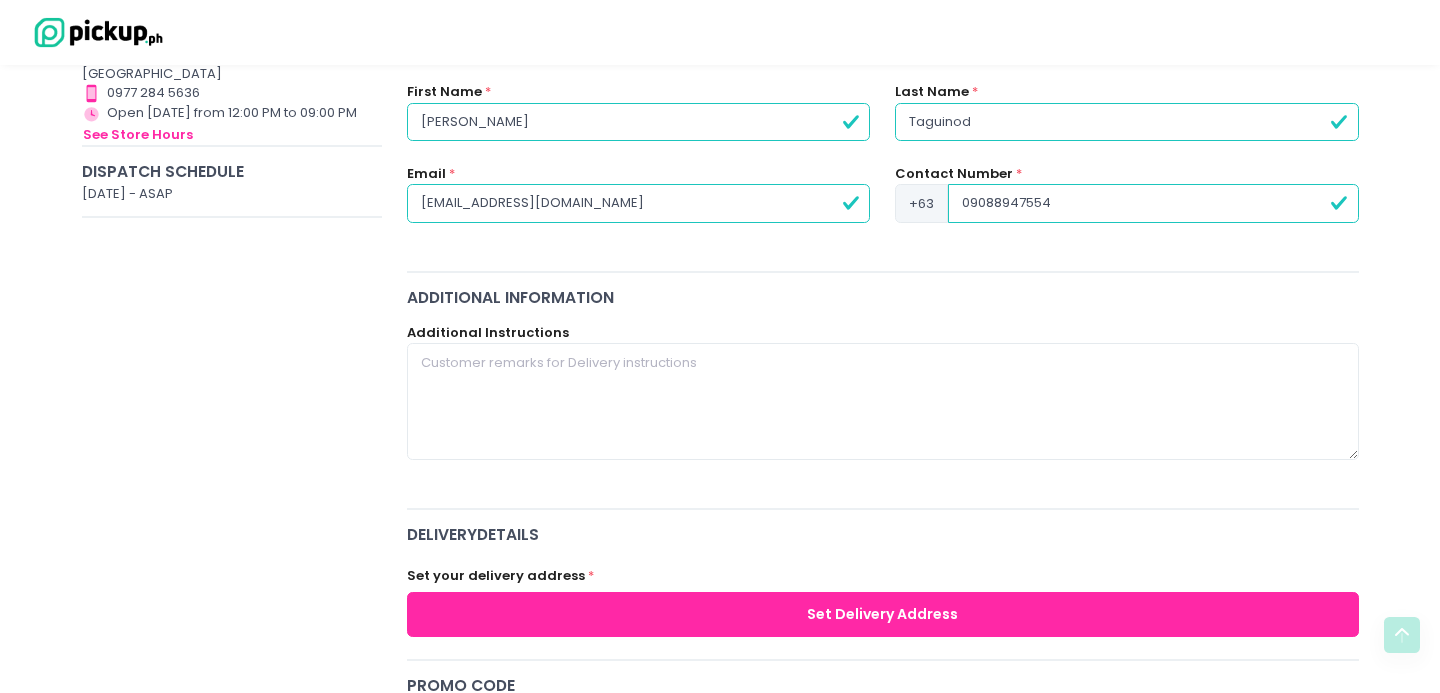 click on "Set Delivery Address" at bounding box center [883, 614] 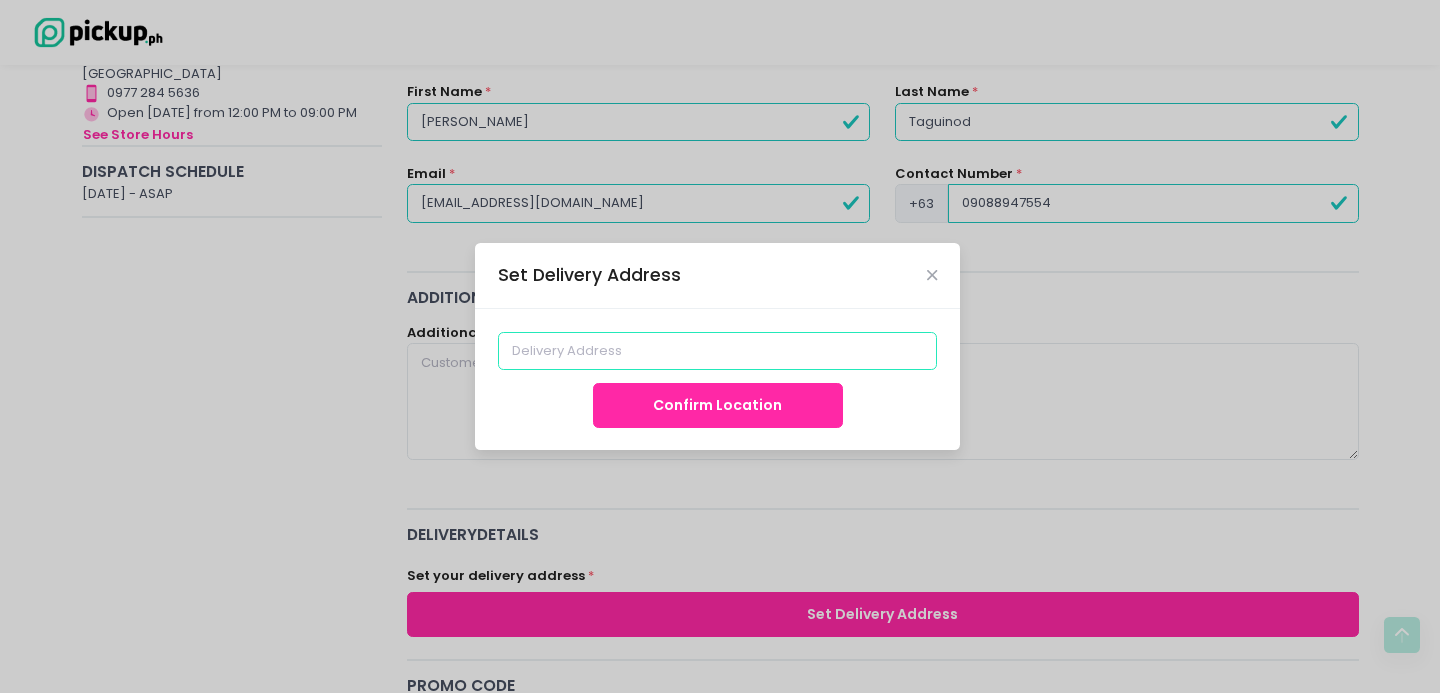 click at bounding box center [718, 351] 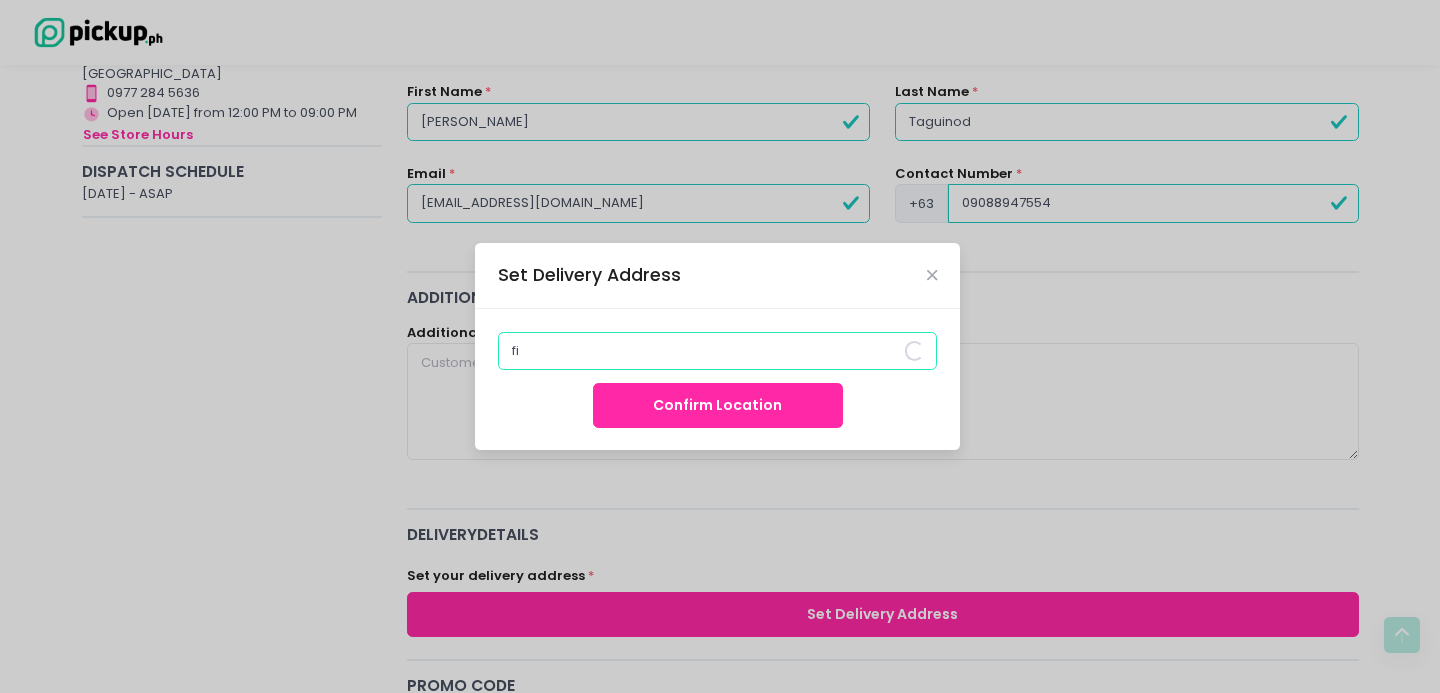 type on "f" 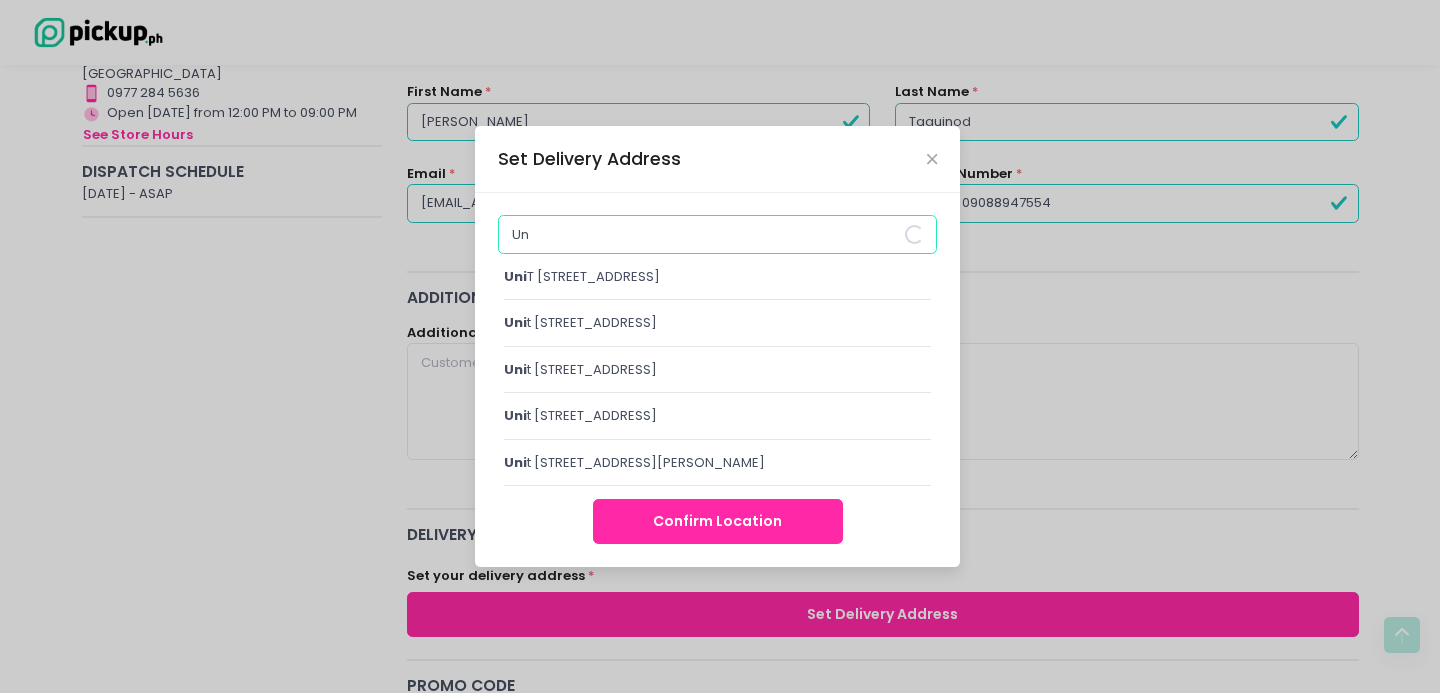 type on "U" 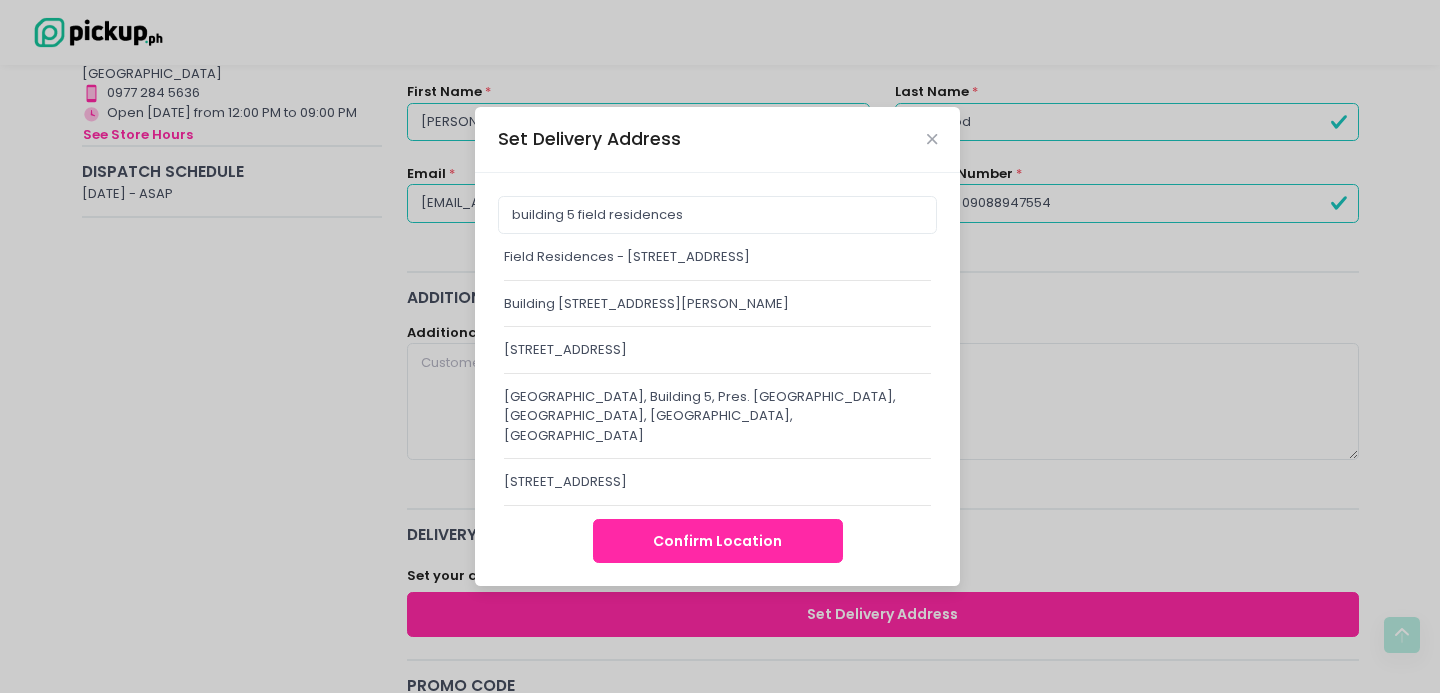 click on "Field Residences - Building 5, Parañaque, Metro Manila, Philippines" at bounding box center (717, 257) 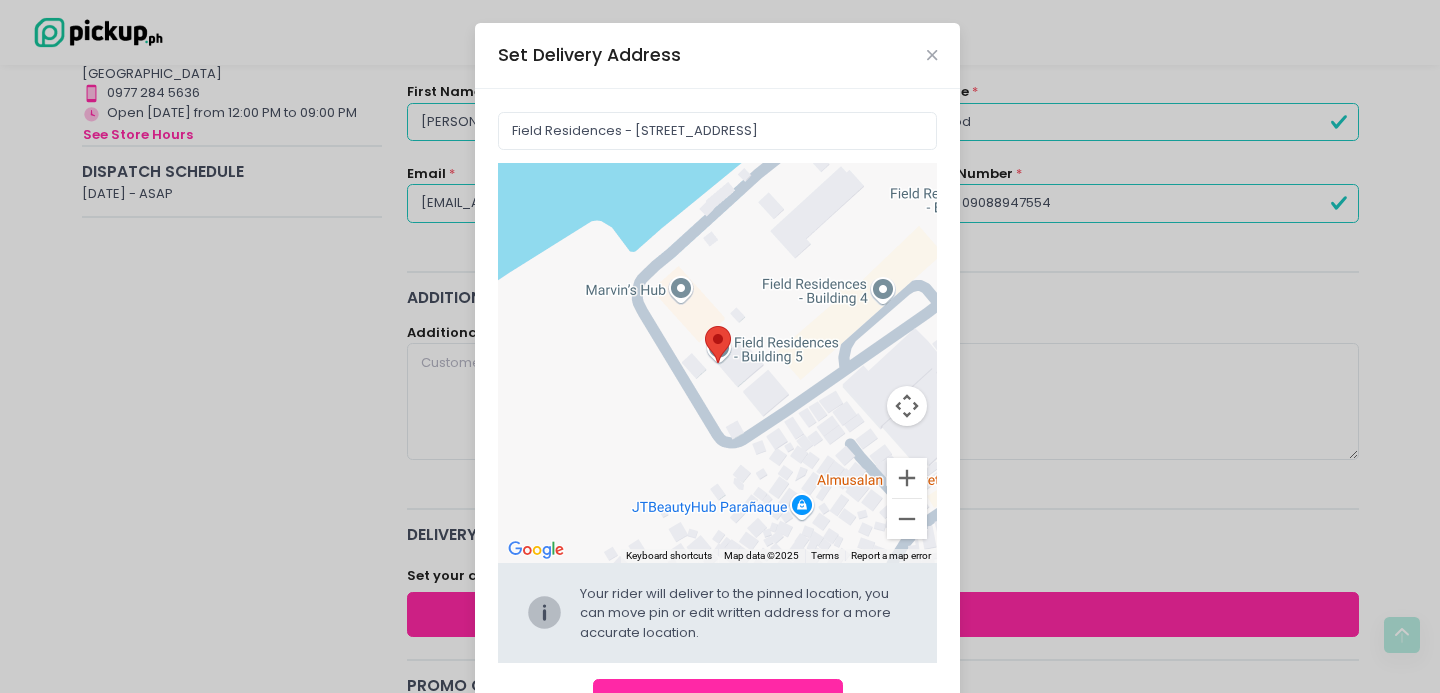 click on "Confirm Location" at bounding box center [718, 701] 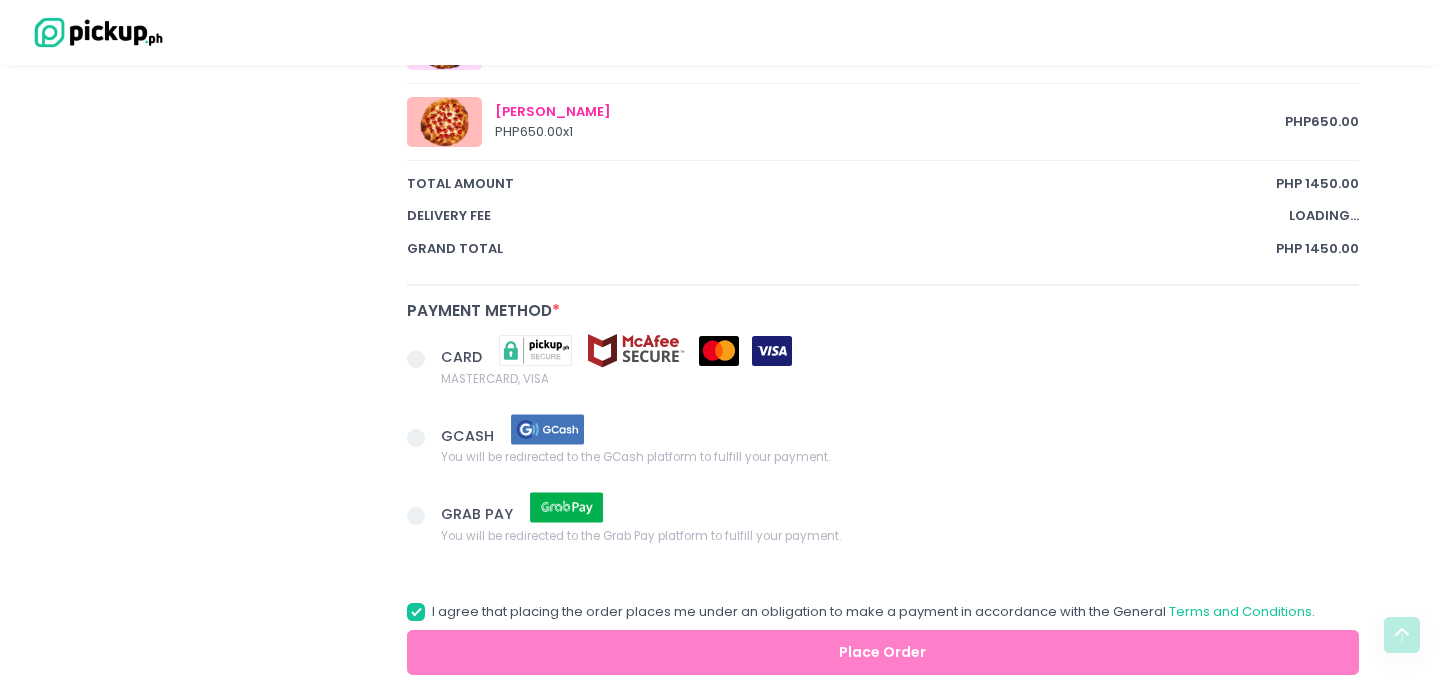 scroll, scrollTop: 1250, scrollLeft: 0, axis: vertical 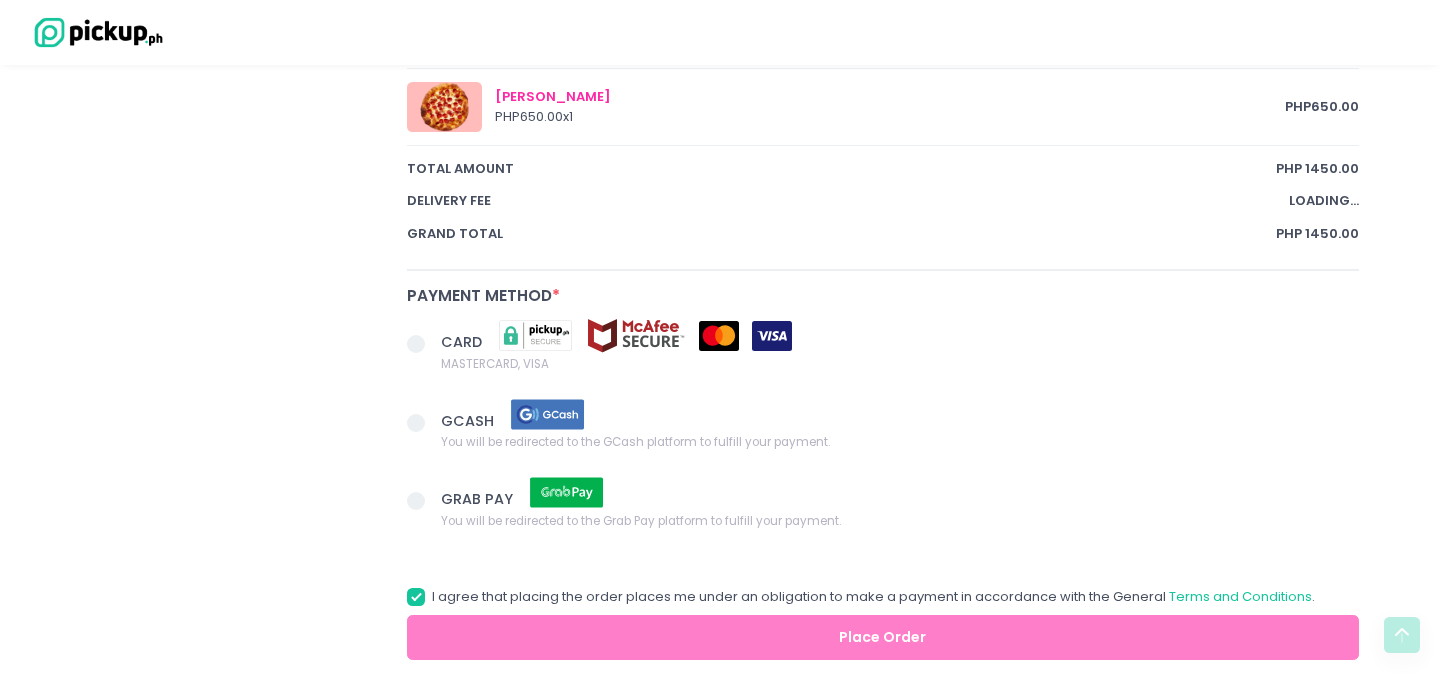 click at bounding box center [424, 346] 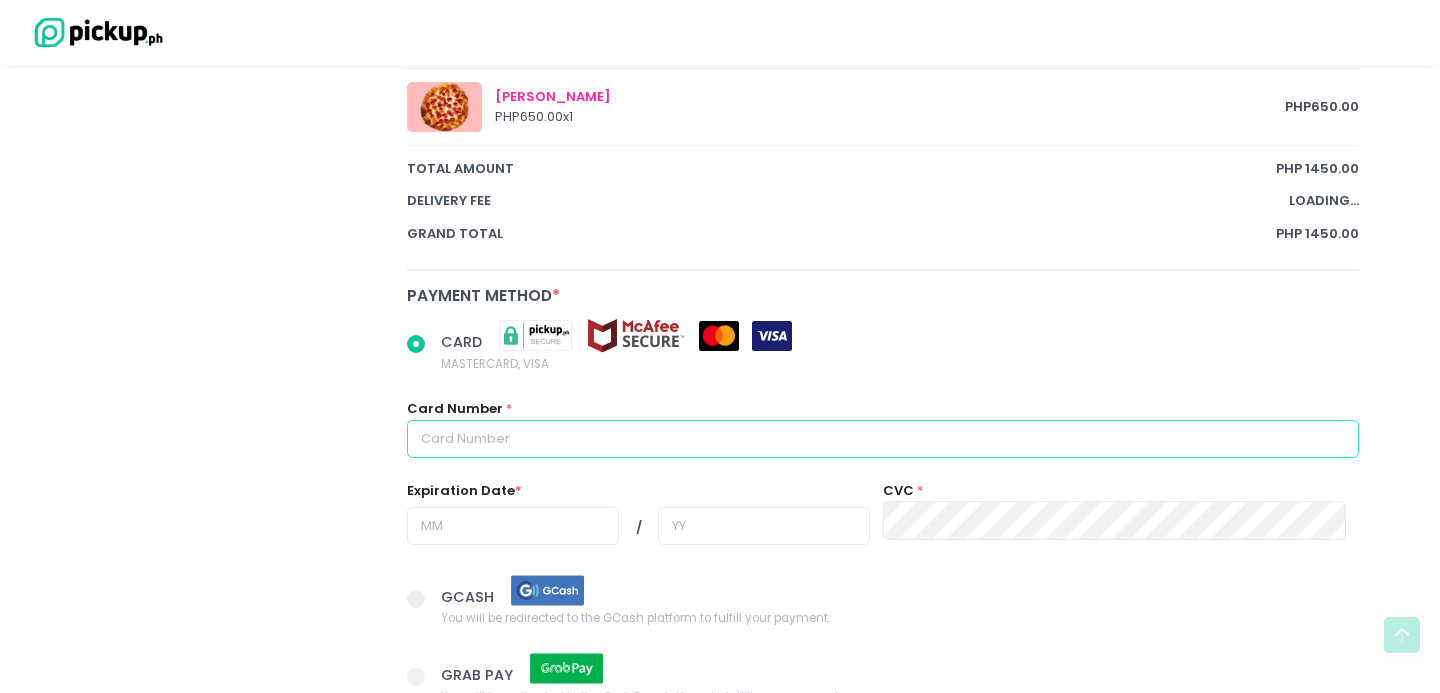 click at bounding box center (883, 439) 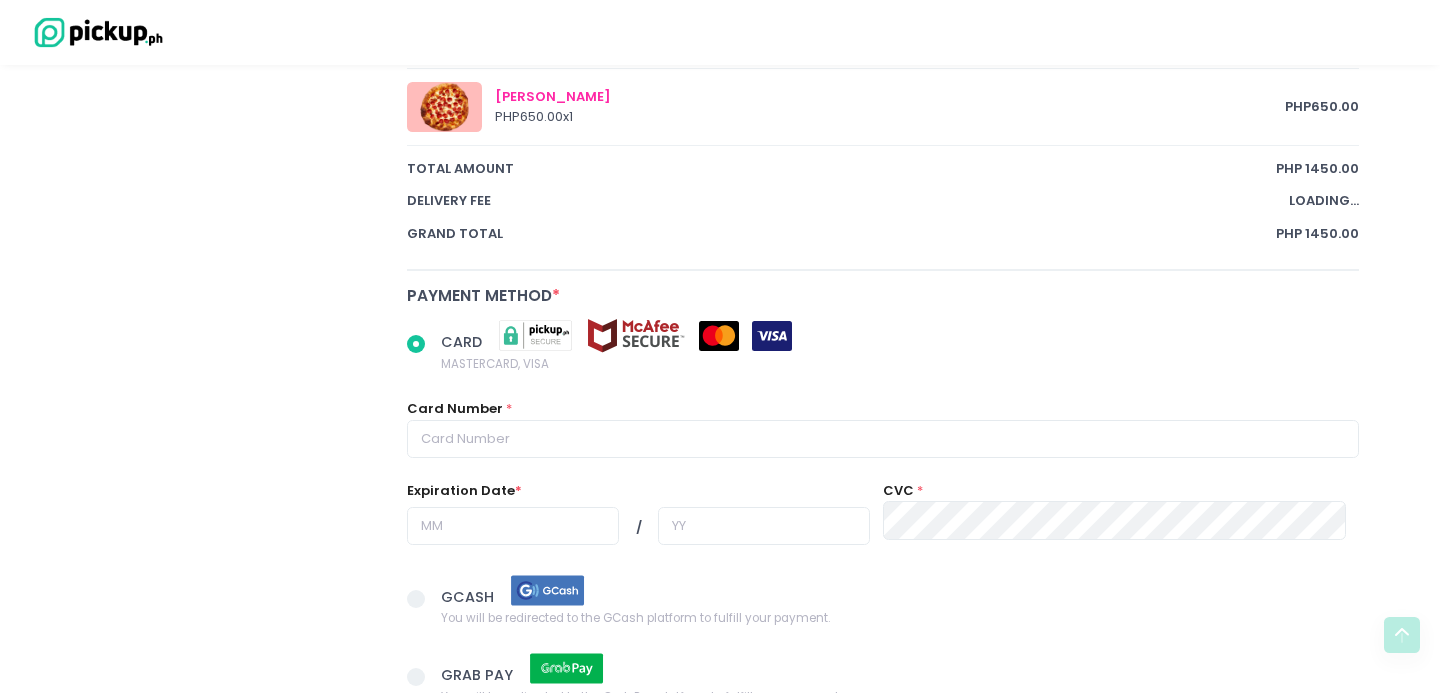 radio on "true" 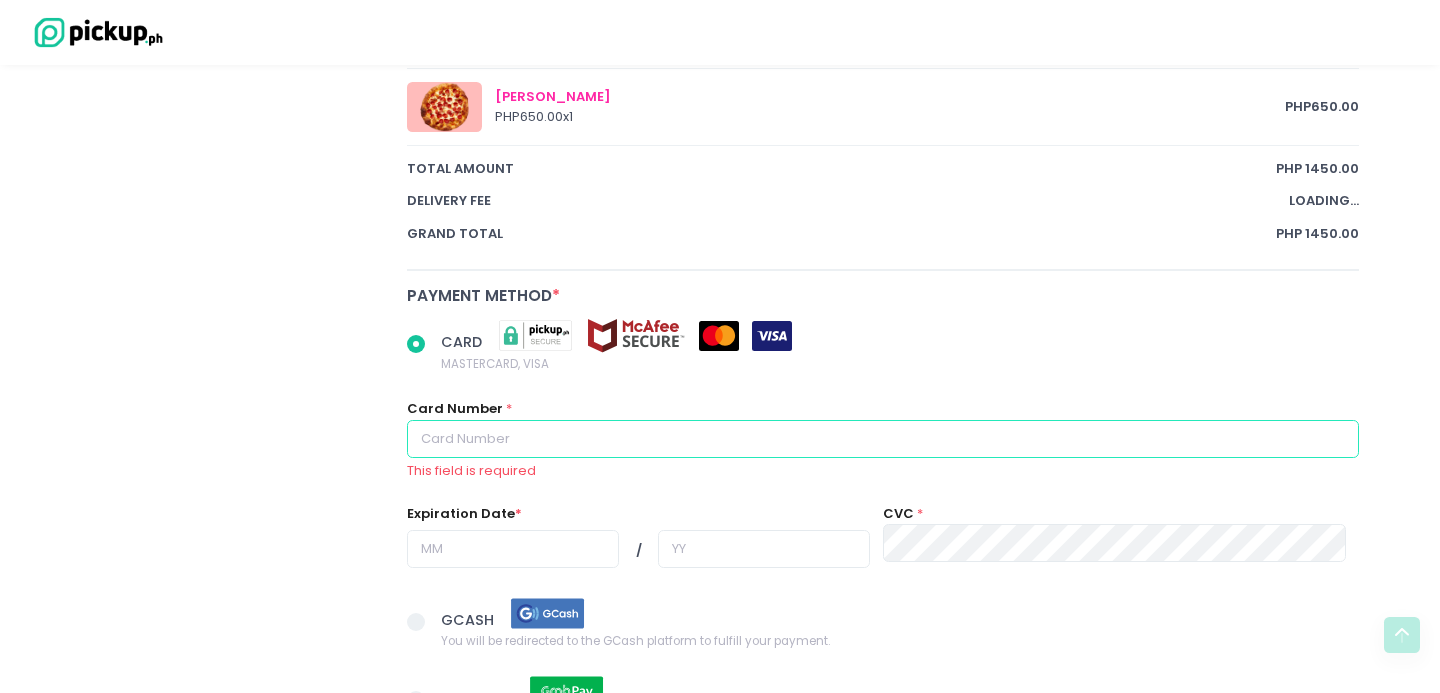 type on "4183590723259009" 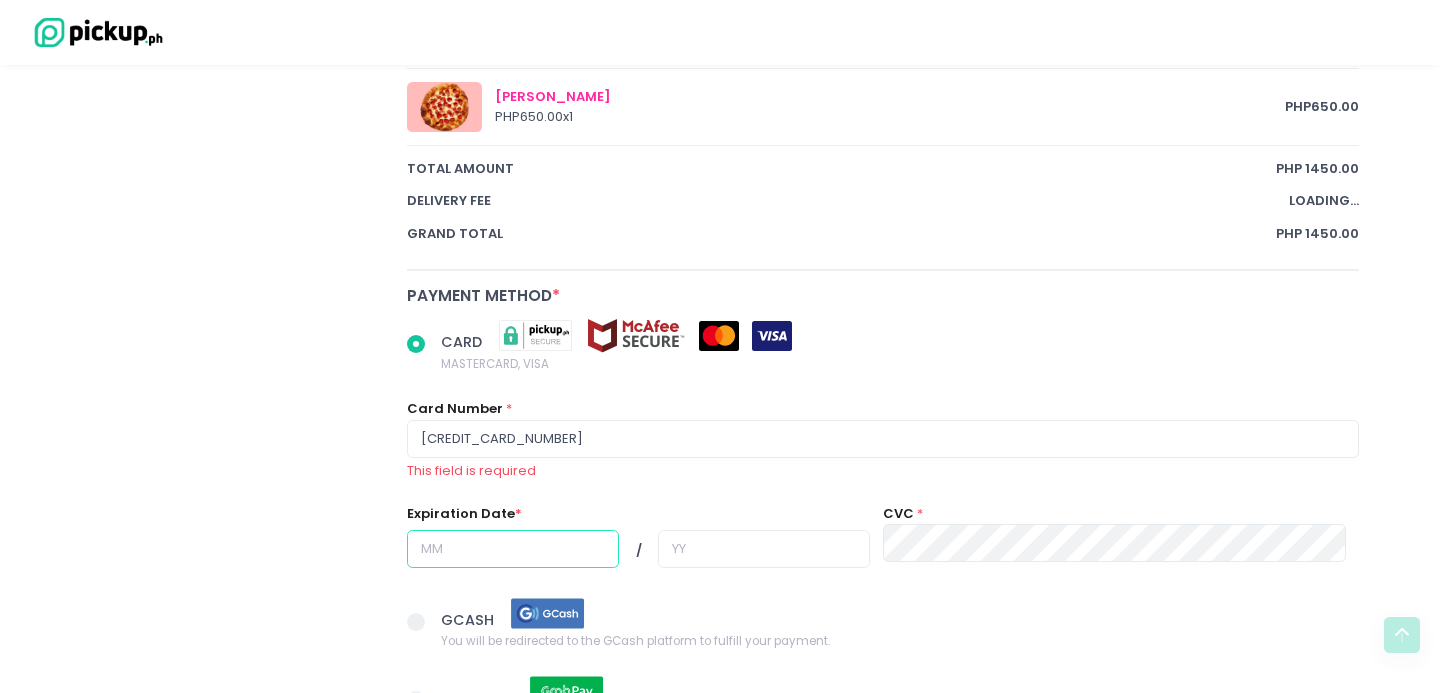 type on "07" 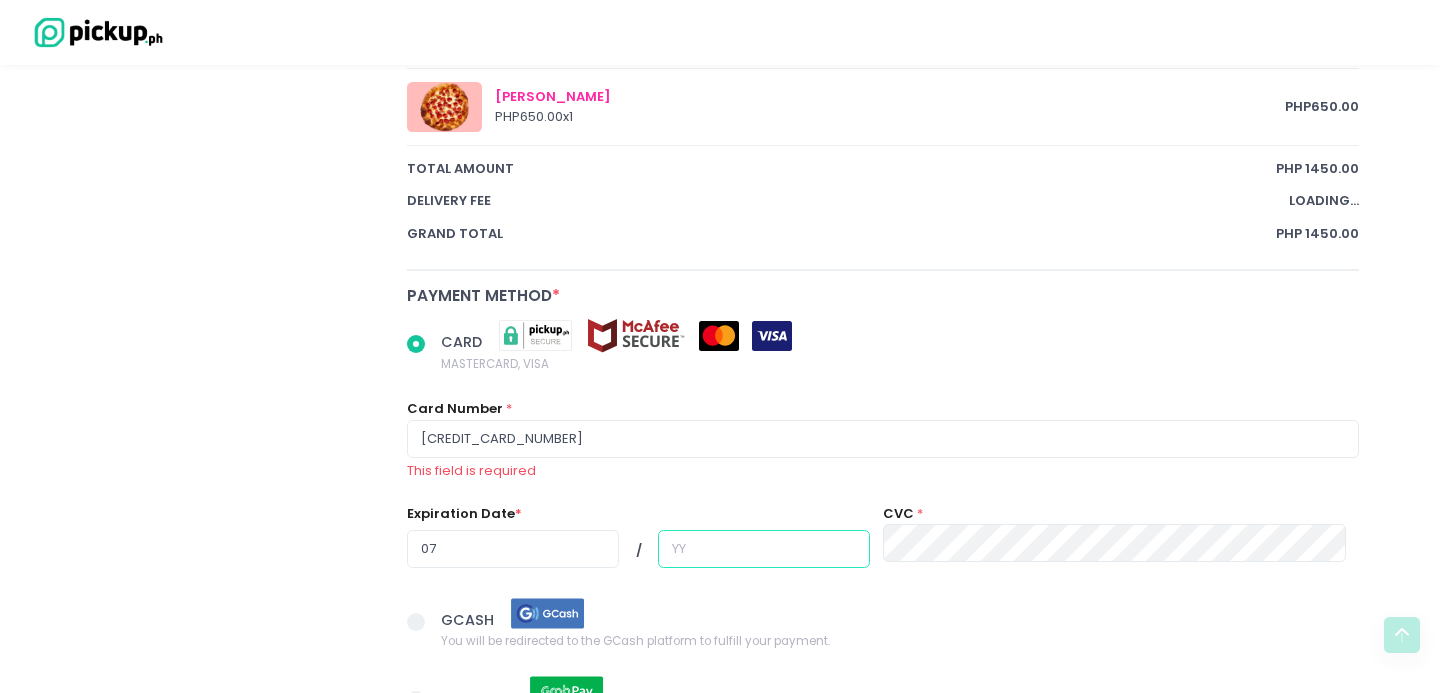 type on "26" 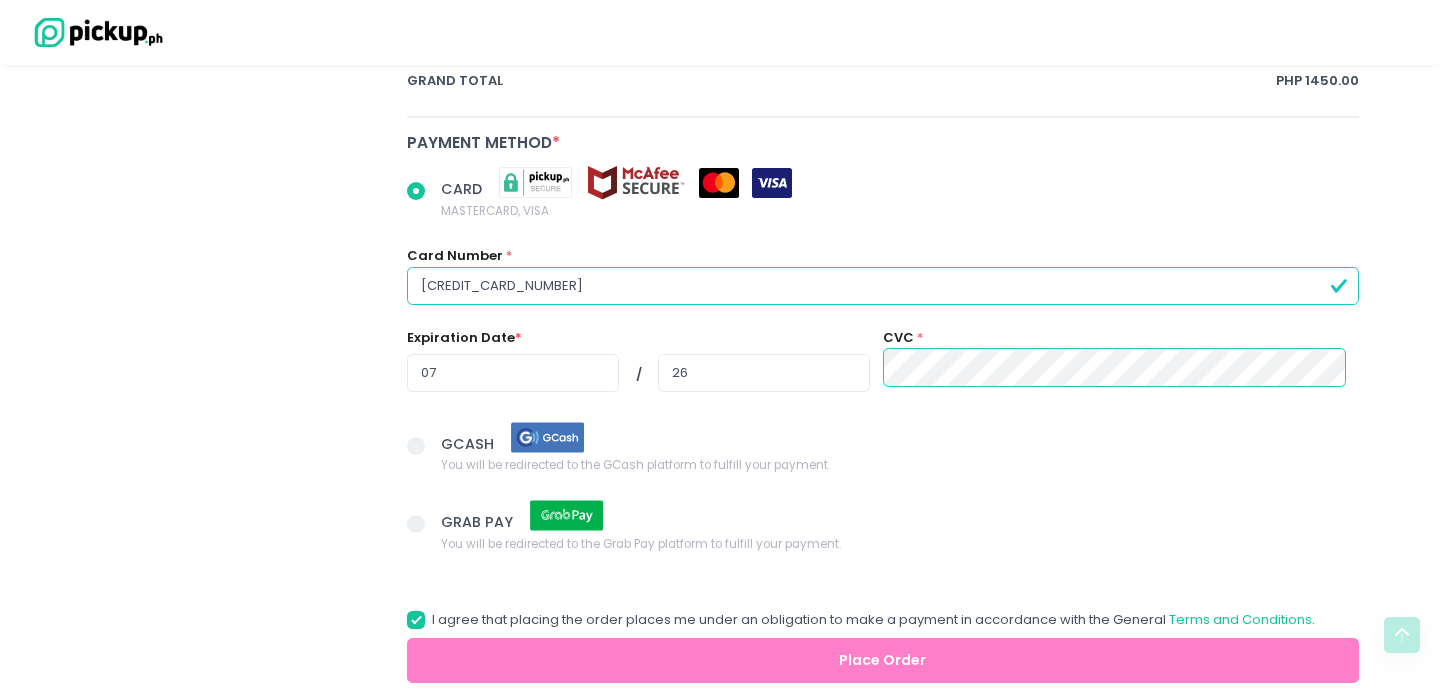 scroll, scrollTop: 1509, scrollLeft: 0, axis: vertical 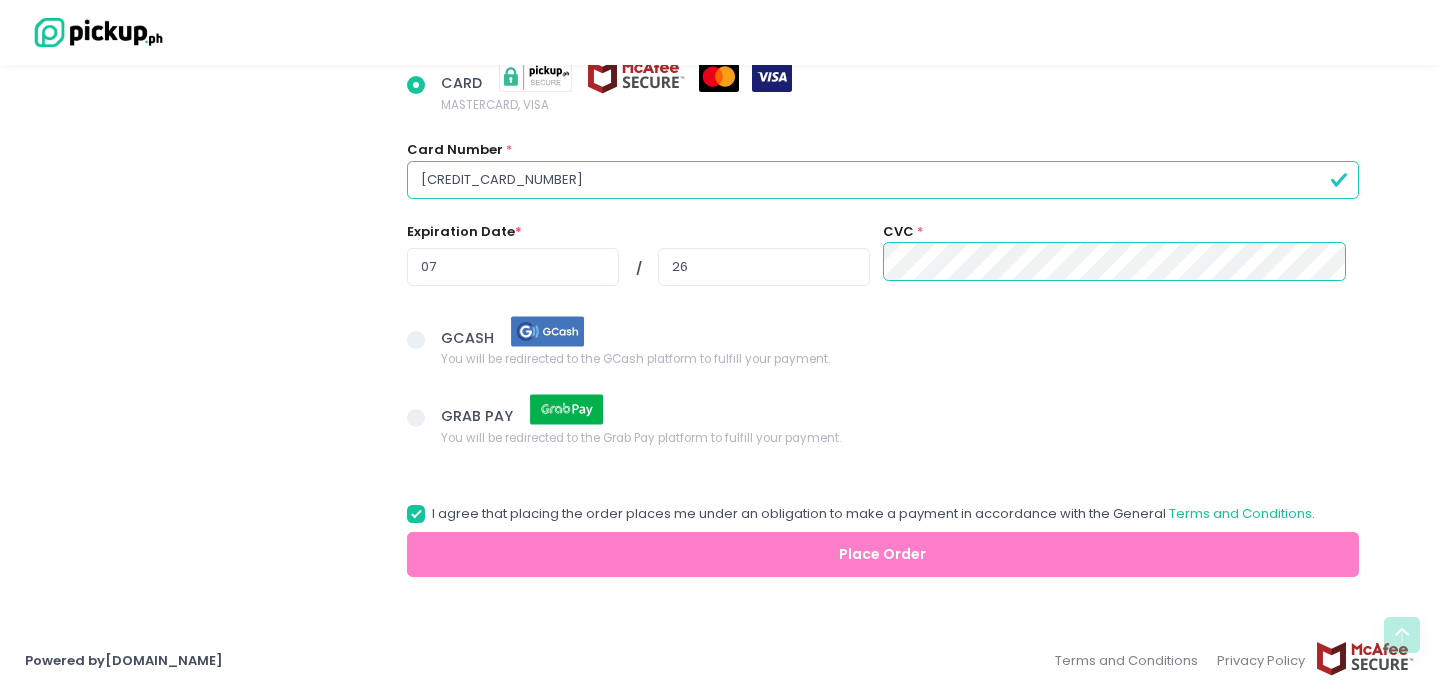 radio on "true" 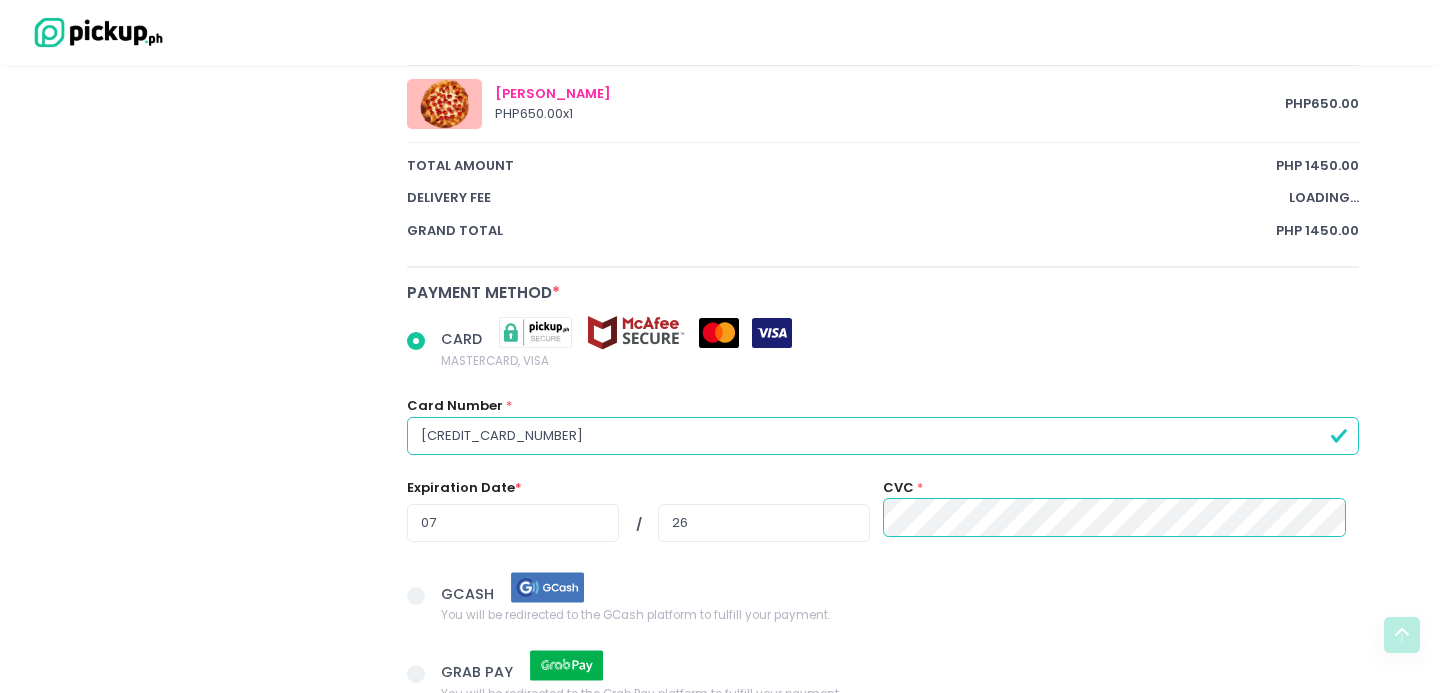 scroll, scrollTop: 1290, scrollLeft: 0, axis: vertical 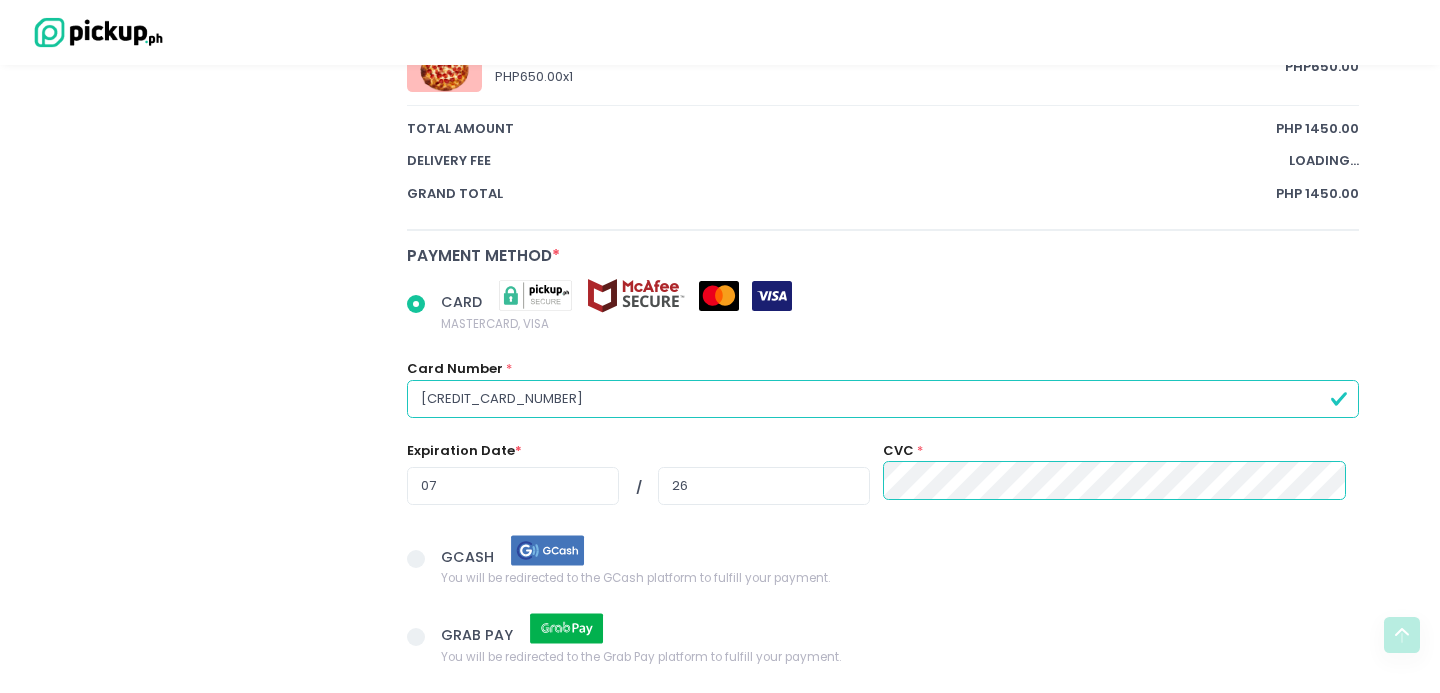 click on "GCASH" at bounding box center (469, 556) 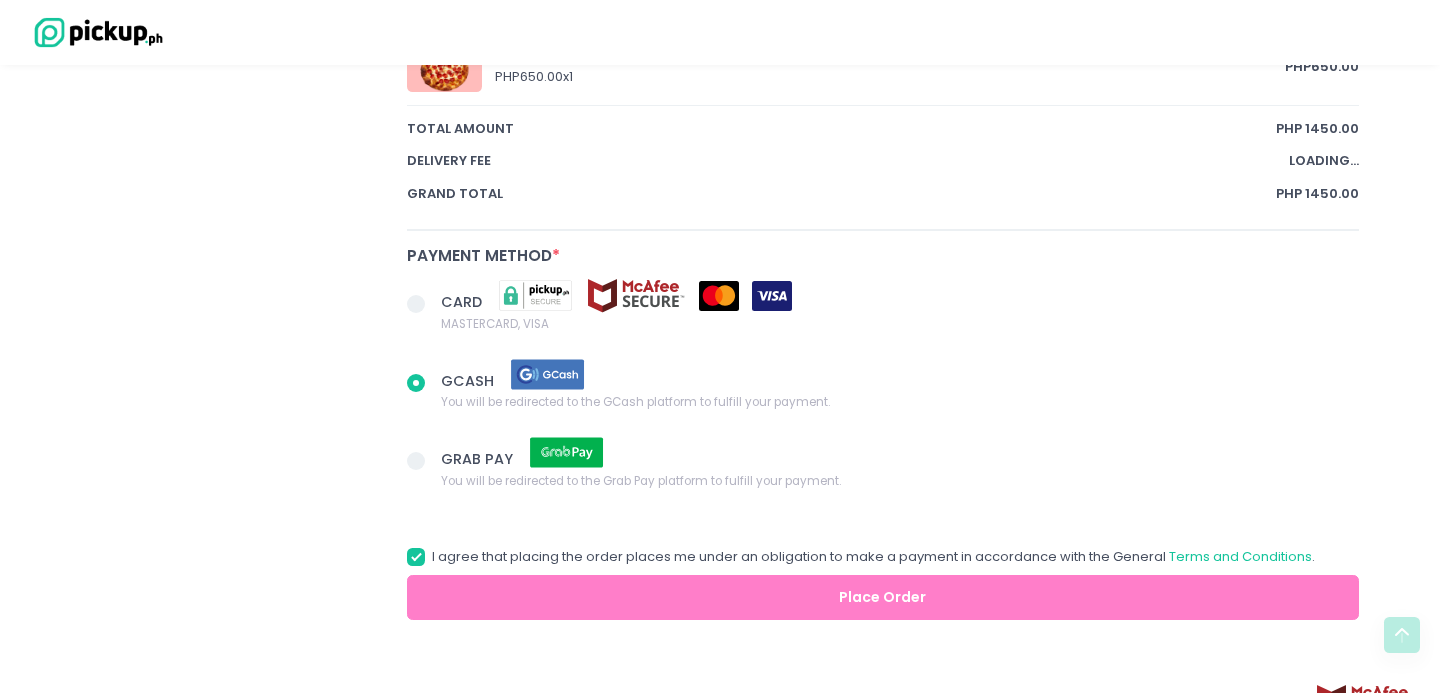 radio on "true" 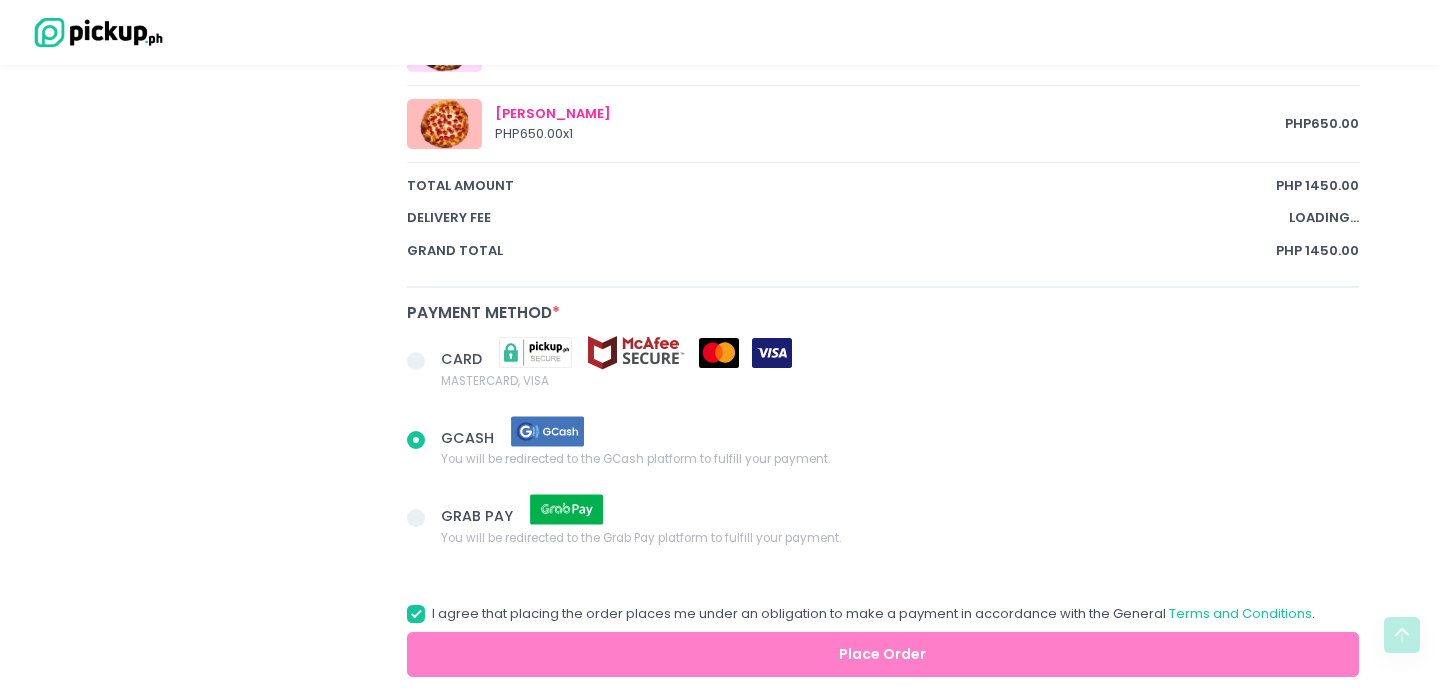 scroll, scrollTop: 1230, scrollLeft: 0, axis: vertical 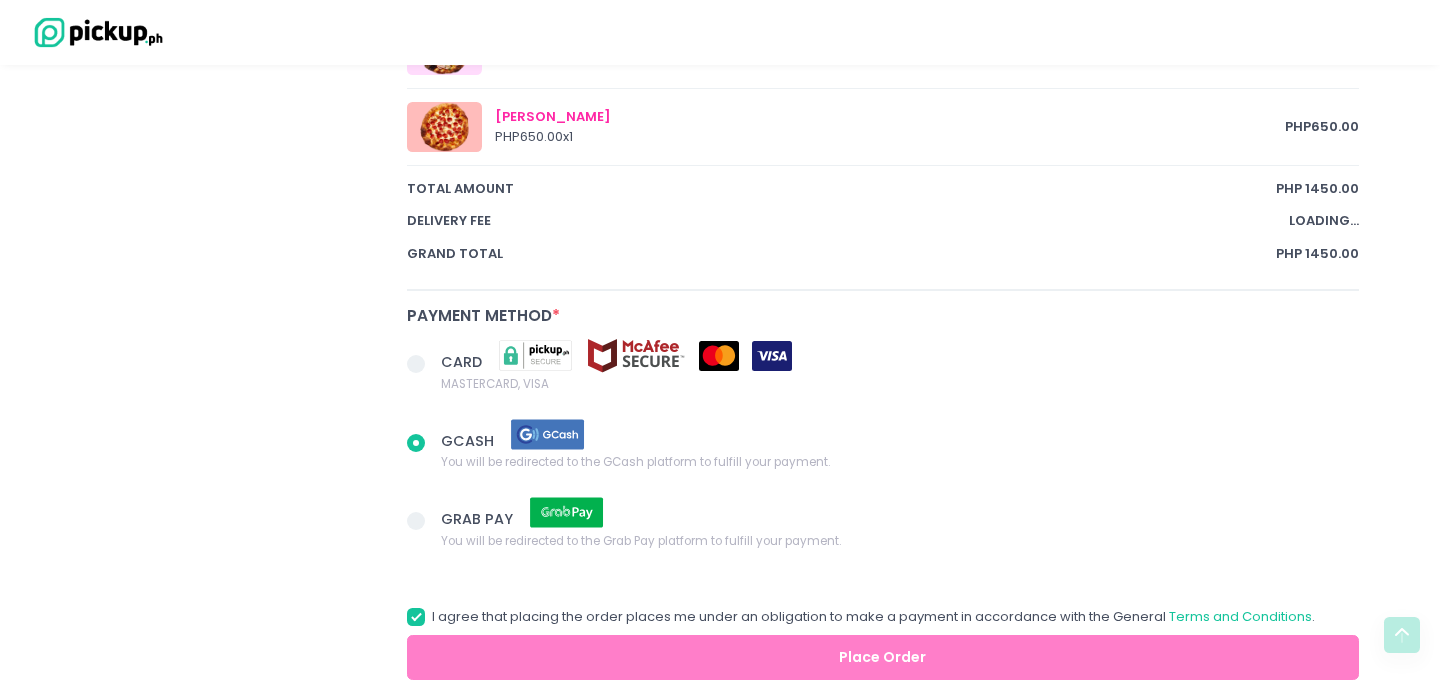 click at bounding box center [424, 366] 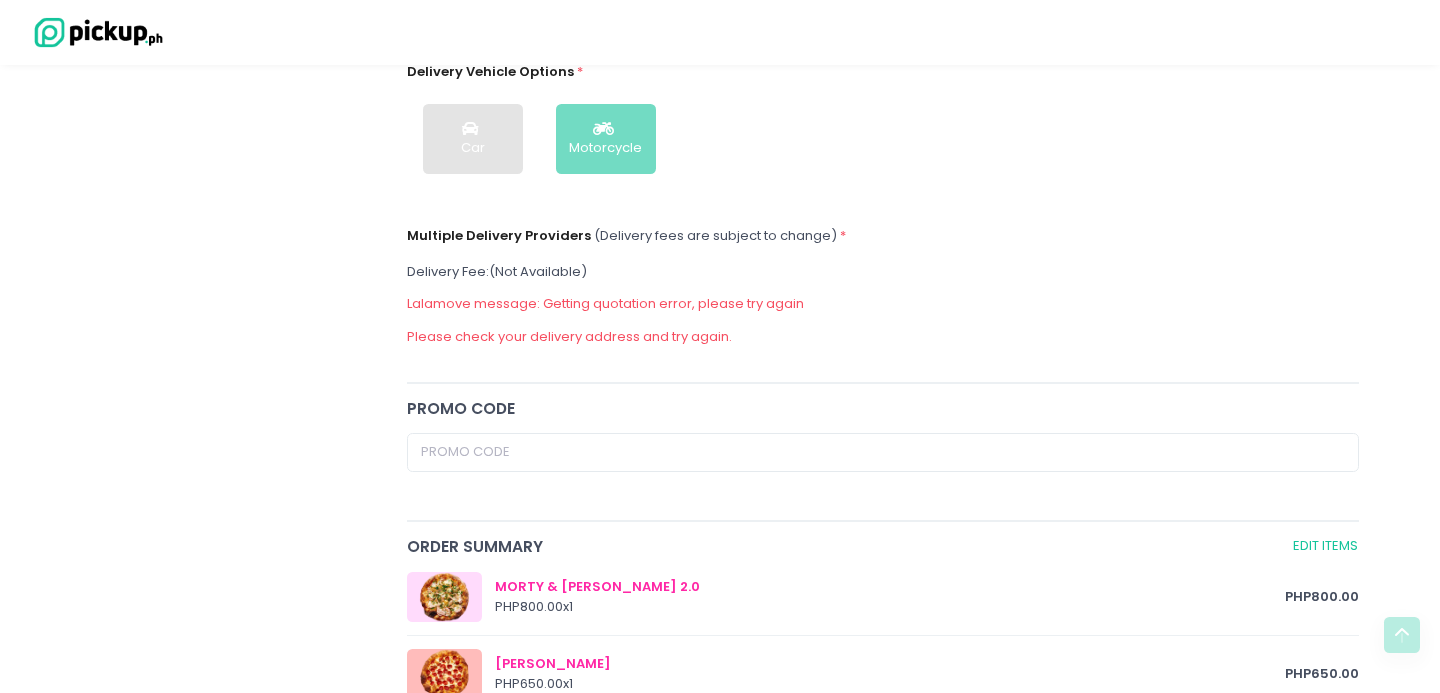 scroll, scrollTop: 670, scrollLeft: 0, axis: vertical 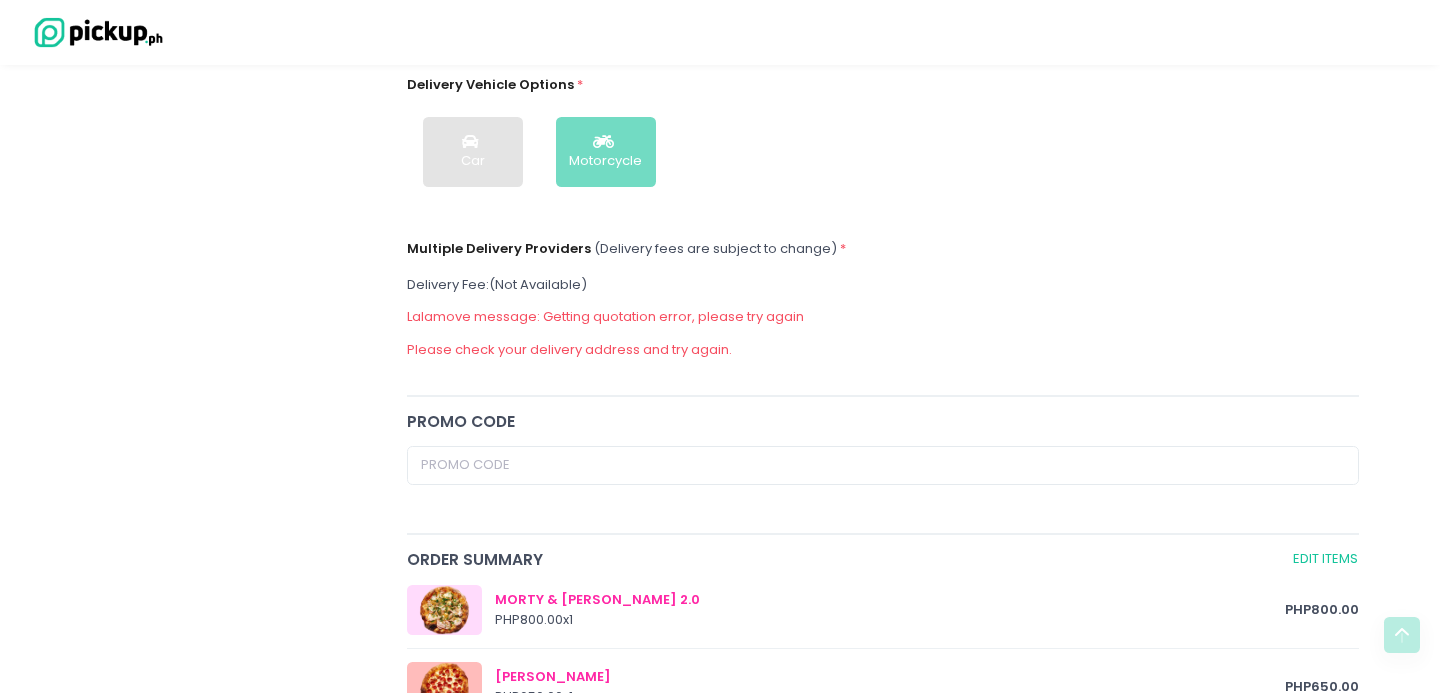 click on "Lalamove message: Getting quotation error, please try again" at bounding box center (883, 317) 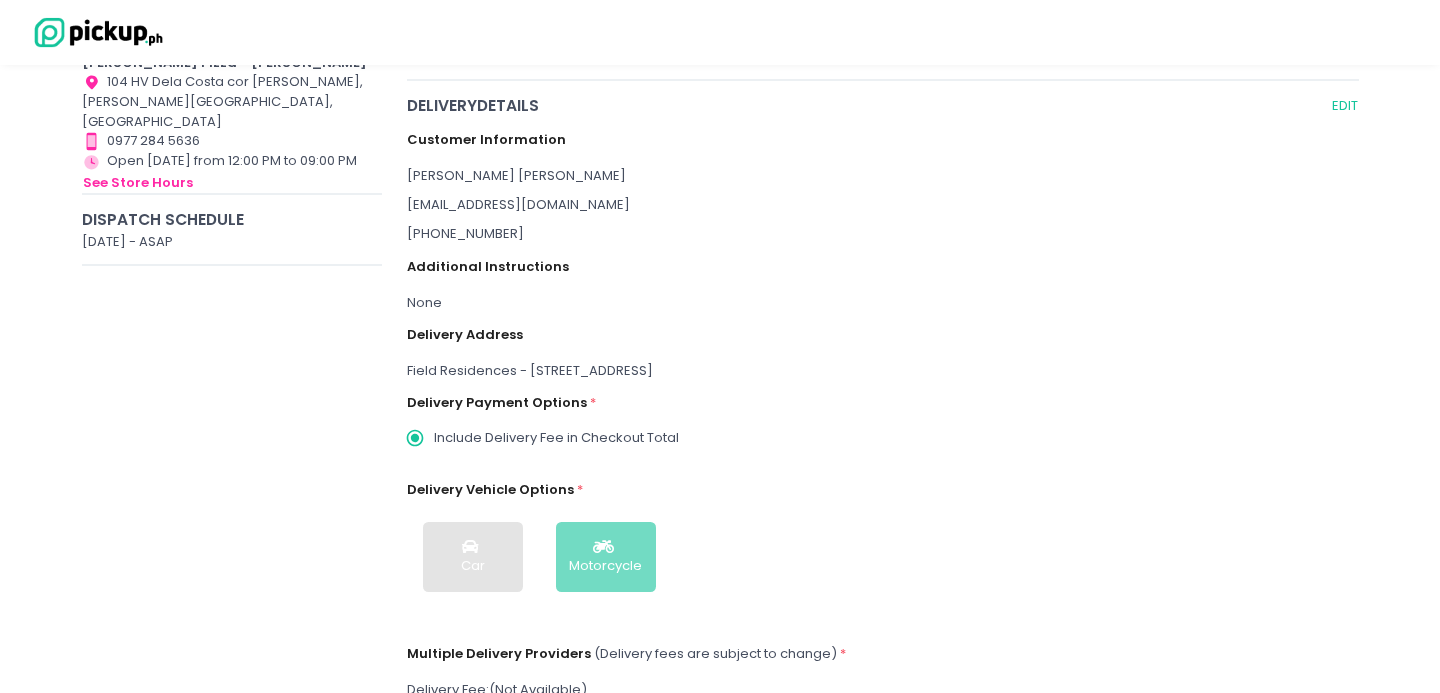 scroll, scrollTop: 266, scrollLeft: 0, axis: vertical 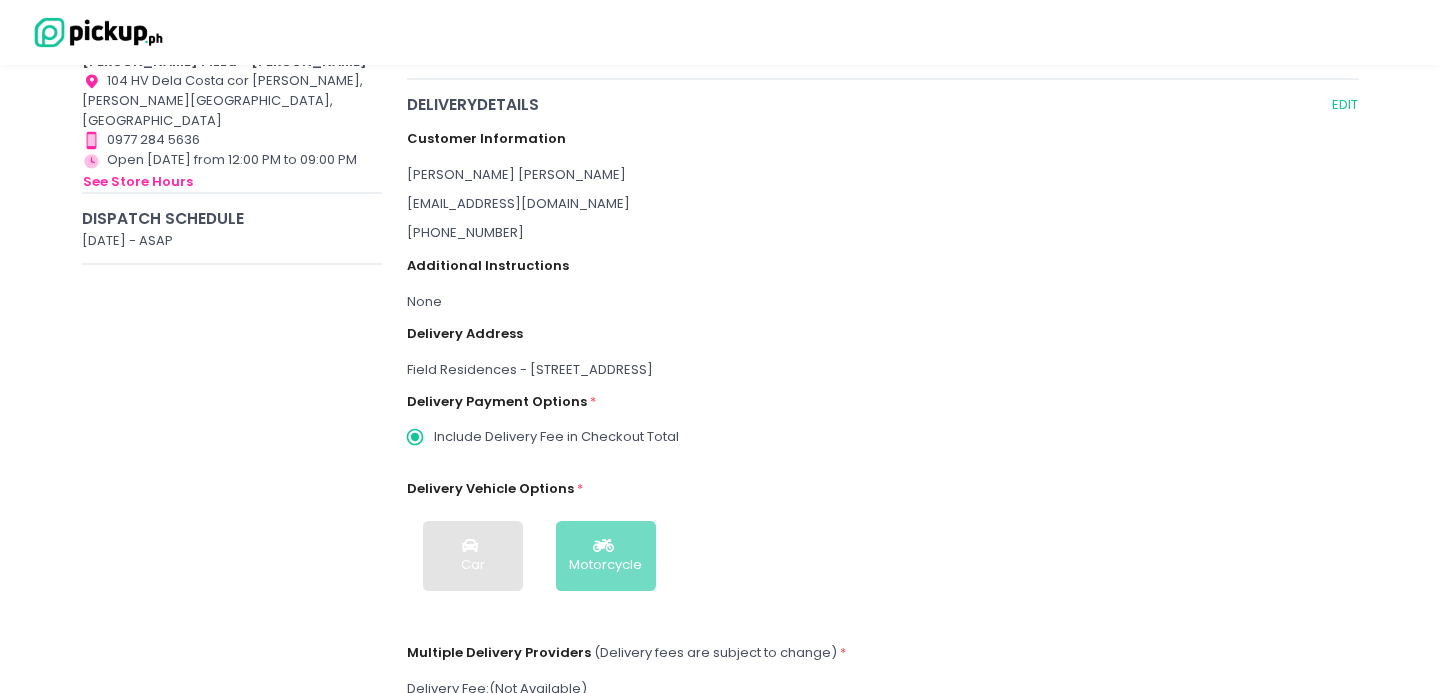 click on "Customer Information John Christian Taguinod jc_taguinod@yahoo.com +6309088947554 Additional Instructions None Delivery Address Field Residences - Building 5, Parañaque, Metro Manila, Philippines Delivery Payment Options   * Include Delivery Fee in Checkout Total Delivery Vehicle Options   *  Car   Motorcycle  Multiple Delivery Providers   (Delivery fees are subject to change)   * Delivery Fee: (Not Available) Lalamove message: Getting quotation error, please try again Please check your delivery address and try again." at bounding box center (883, 439) 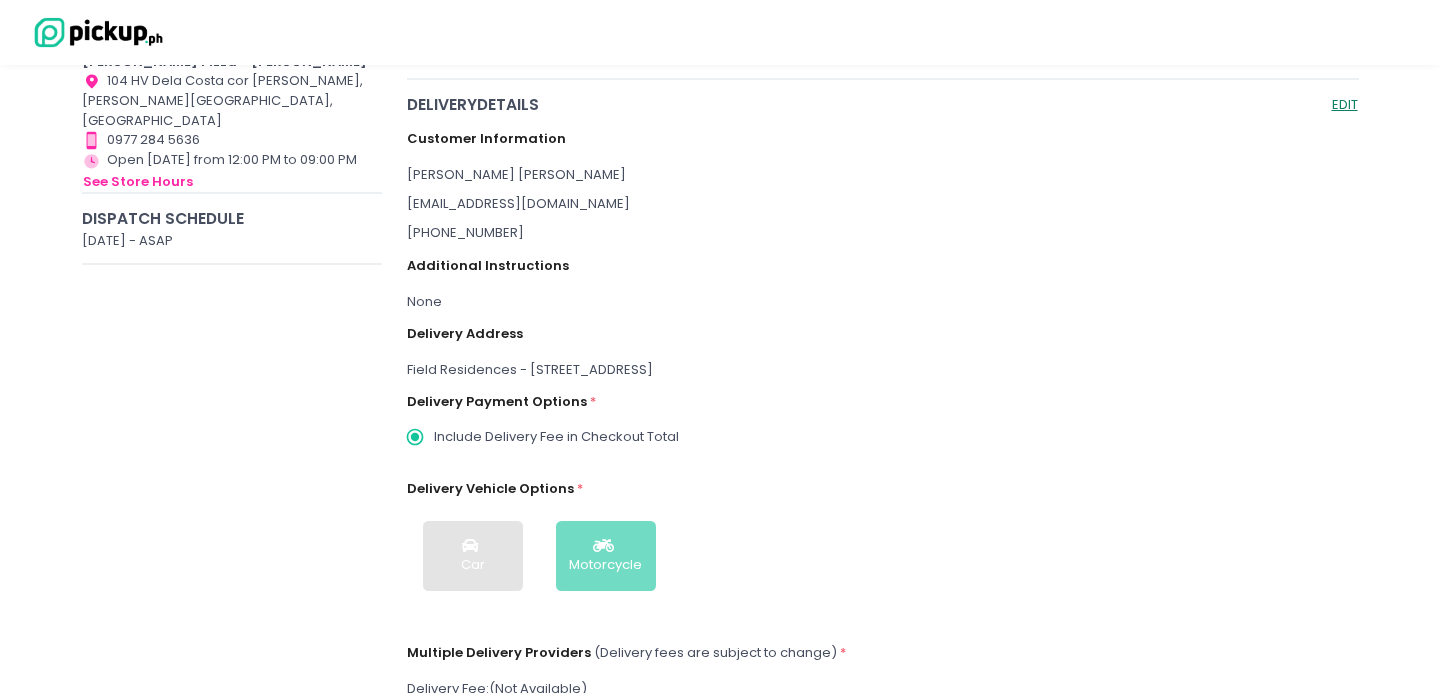 click on "EDIT" at bounding box center (1345, 104) 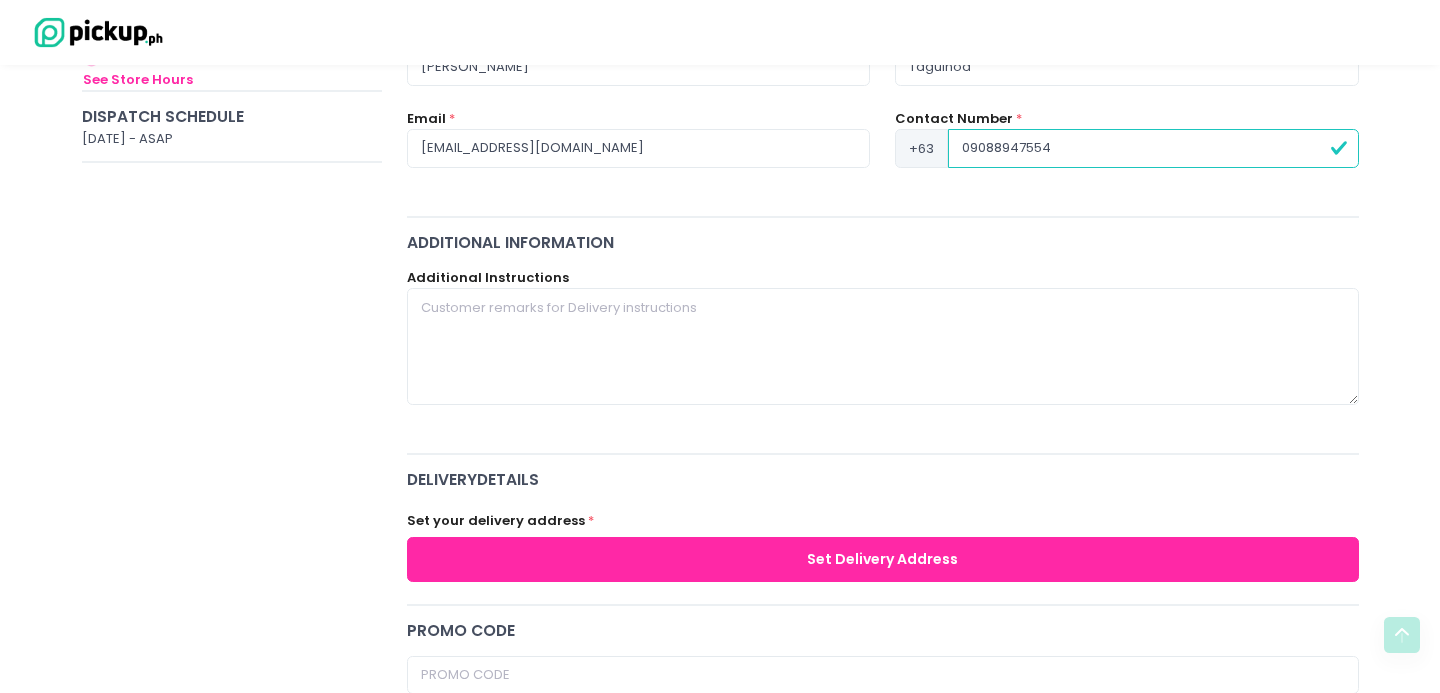 scroll, scrollTop: 386, scrollLeft: 0, axis: vertical 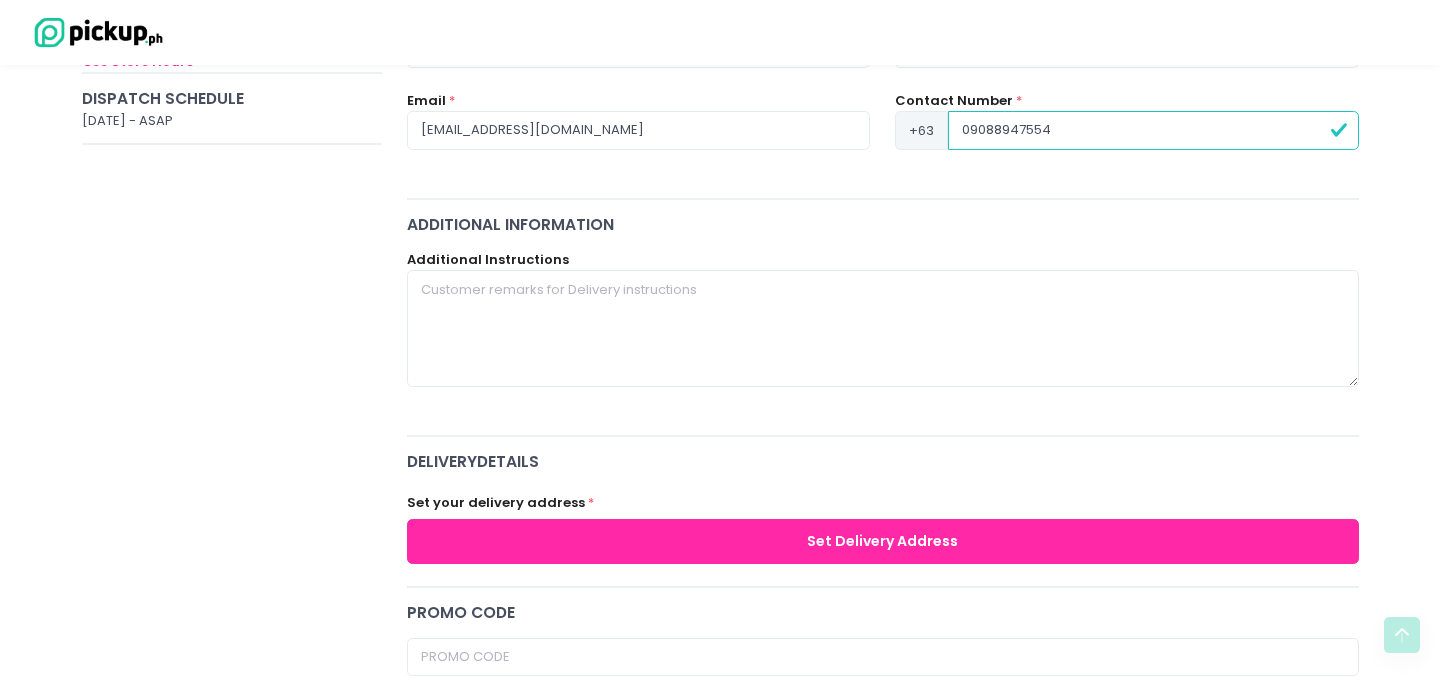 click on "Set Delivery Address" at bounding box center (883, 541) 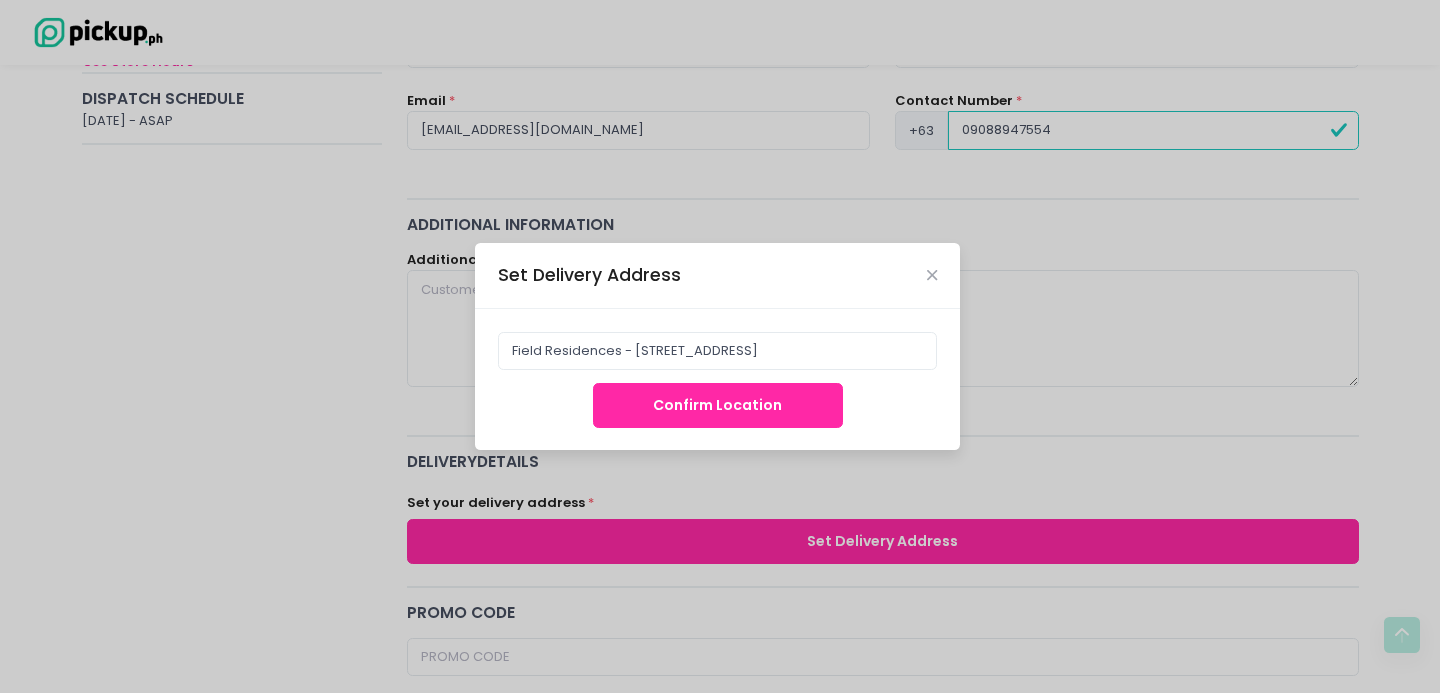 click on "Confirm Location" at bounding box center (718, 405) 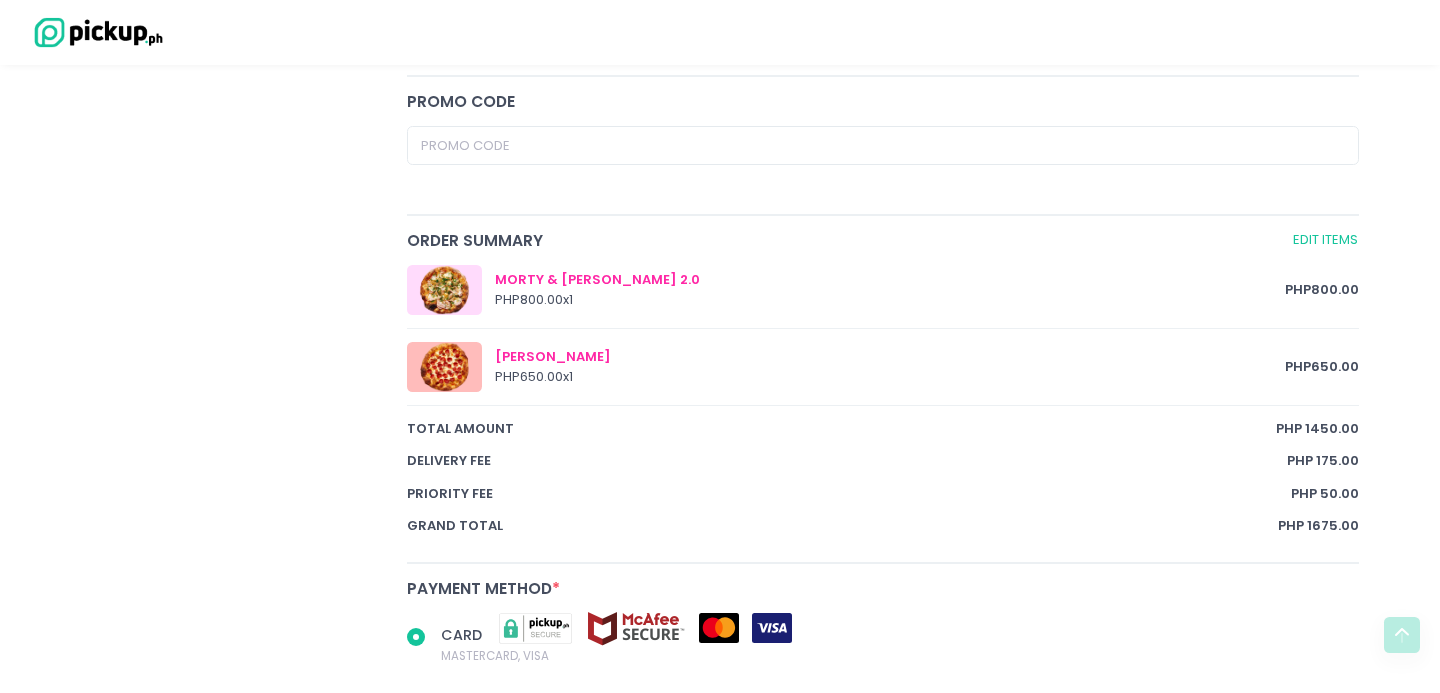 scroll, scrollTop: 1535, scrollLeft: 0, axis: vertical 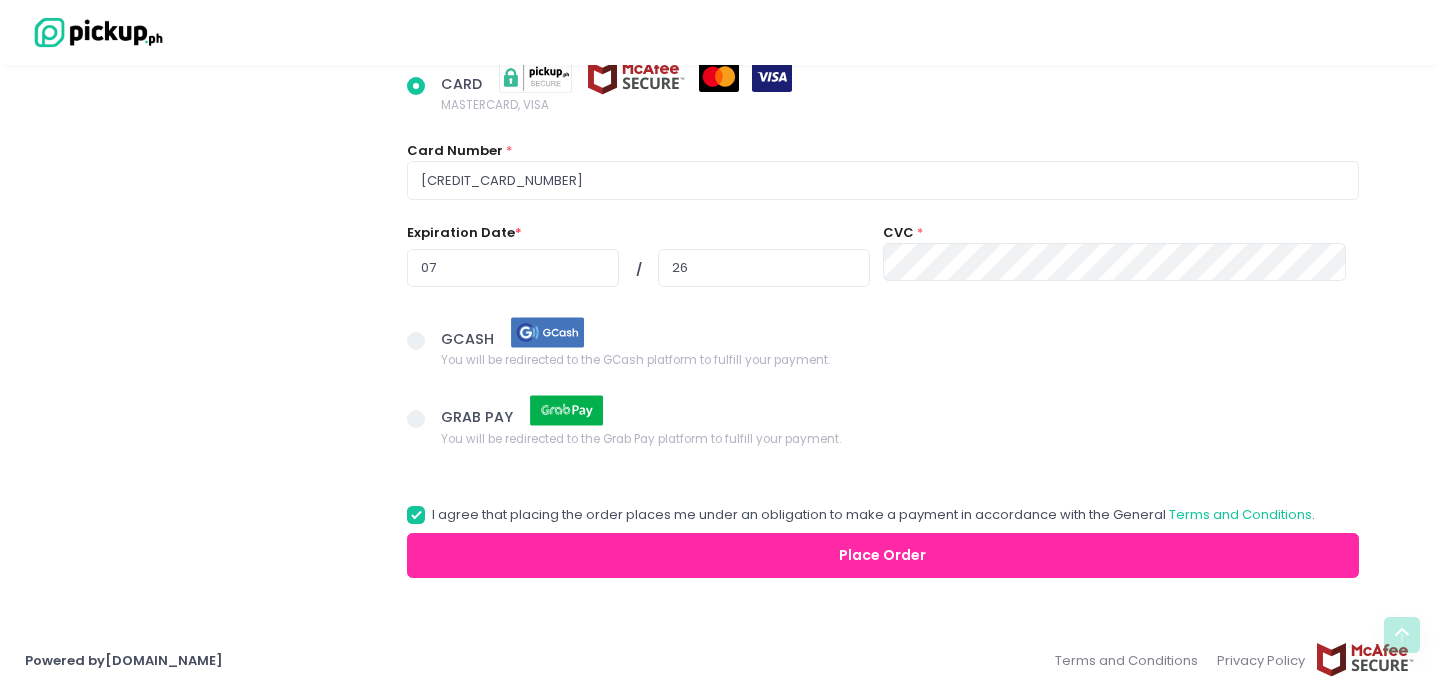 click on "Place Order" at bounding box center (883, 555) 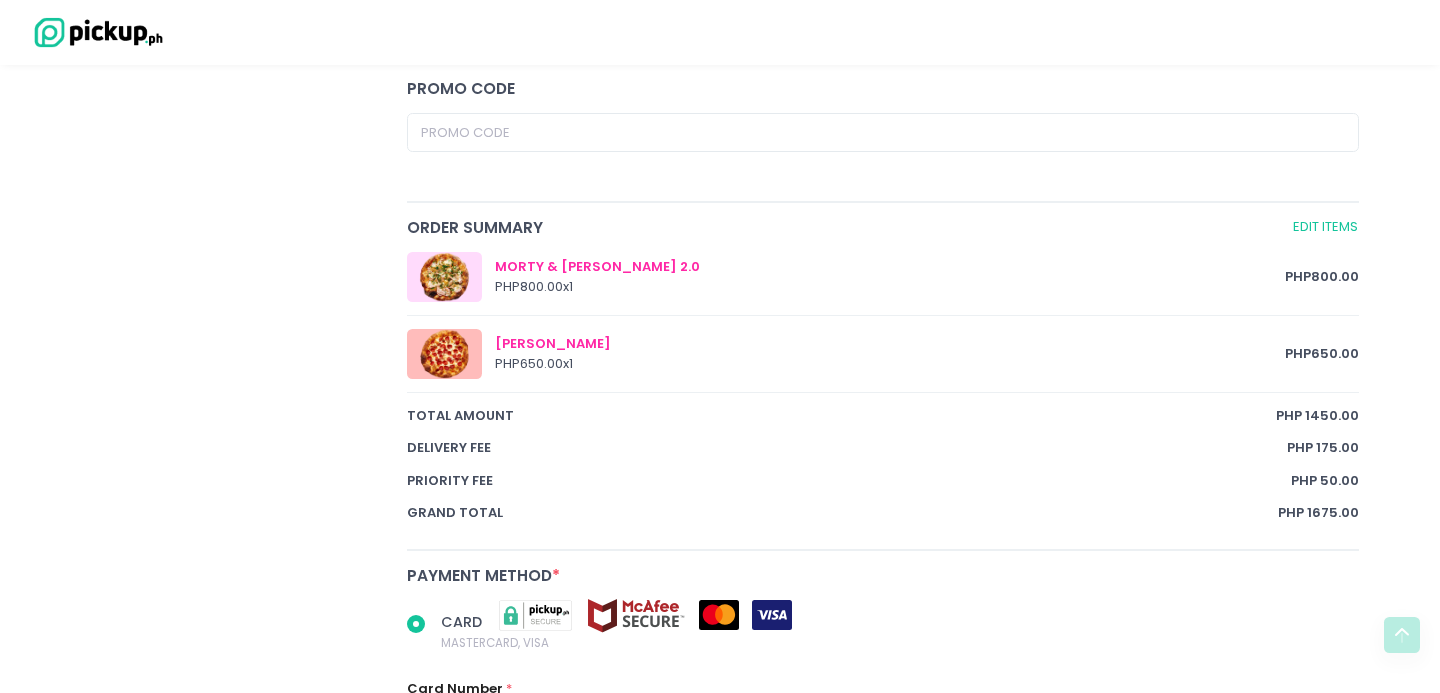 scroll, scrollTop: 995, scrollLeft: 0, axis: vertical 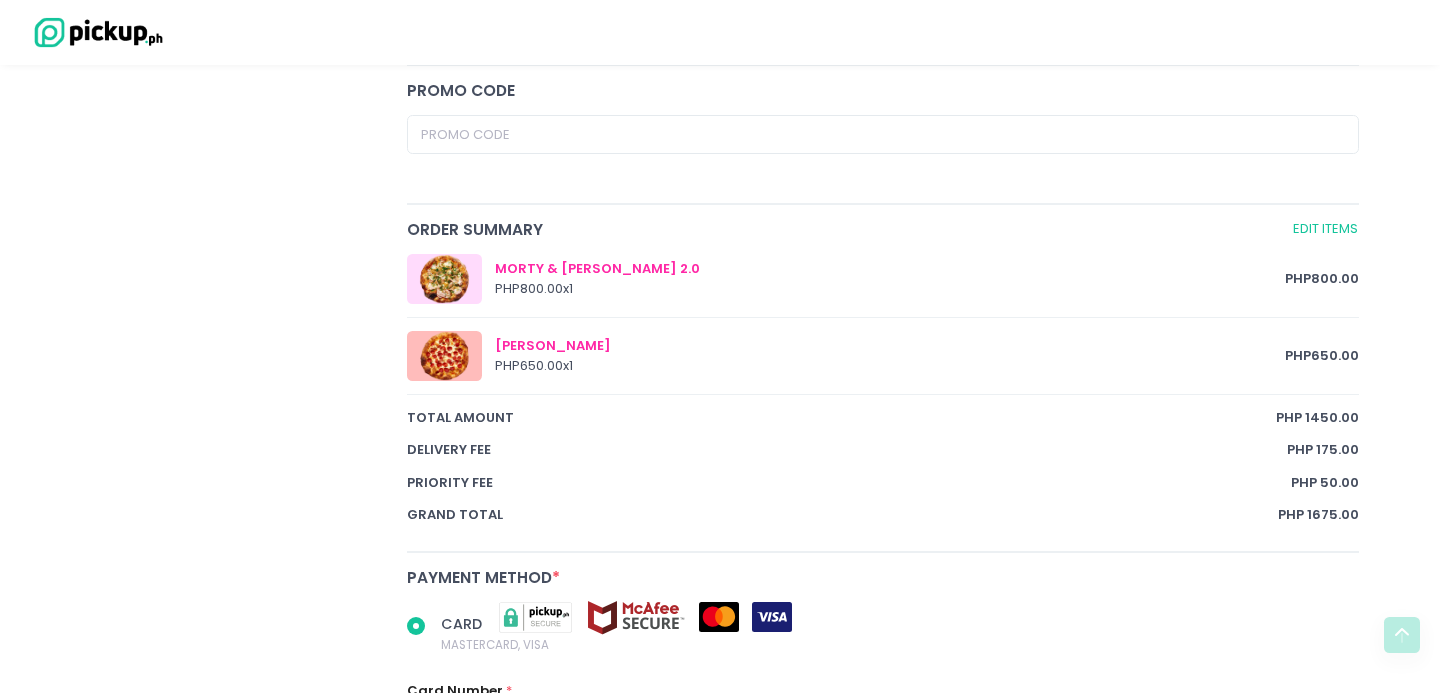 radio on "true" 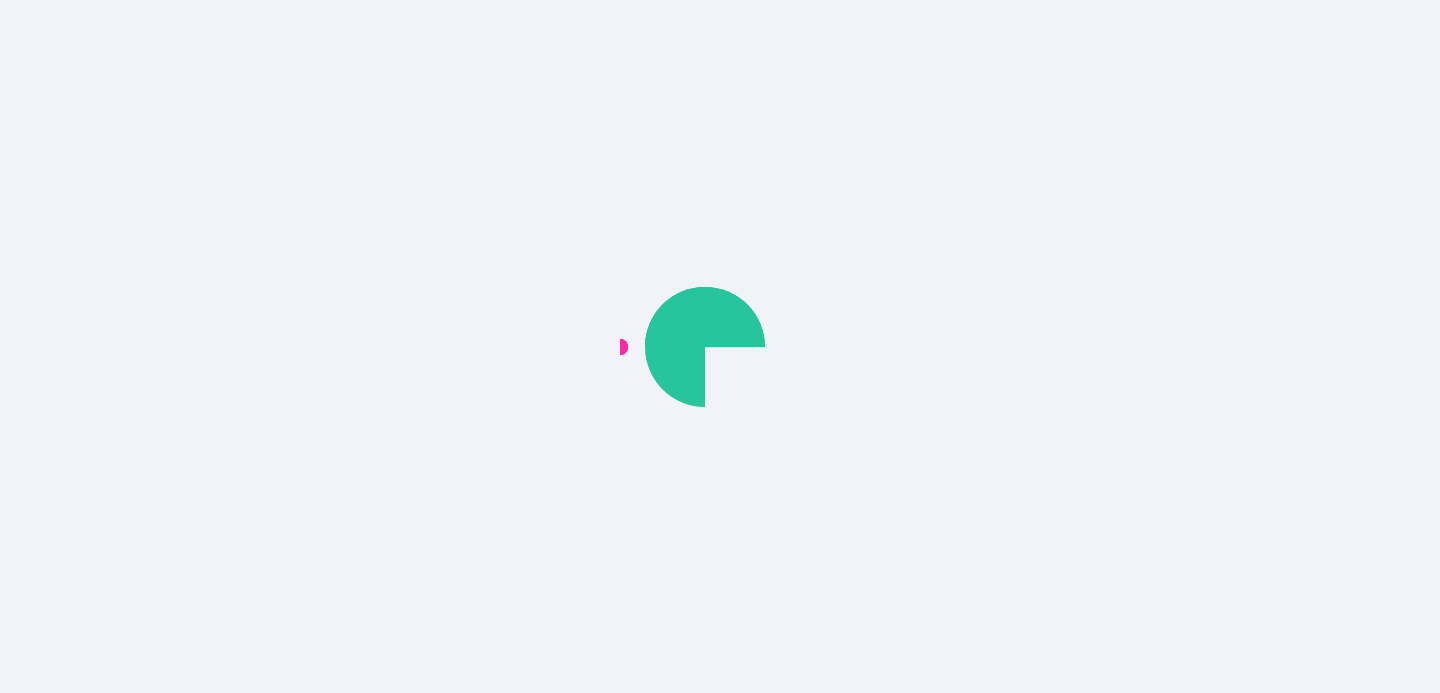 scroll, scrollTop: 0, scrollLeft: 0, axis: both 